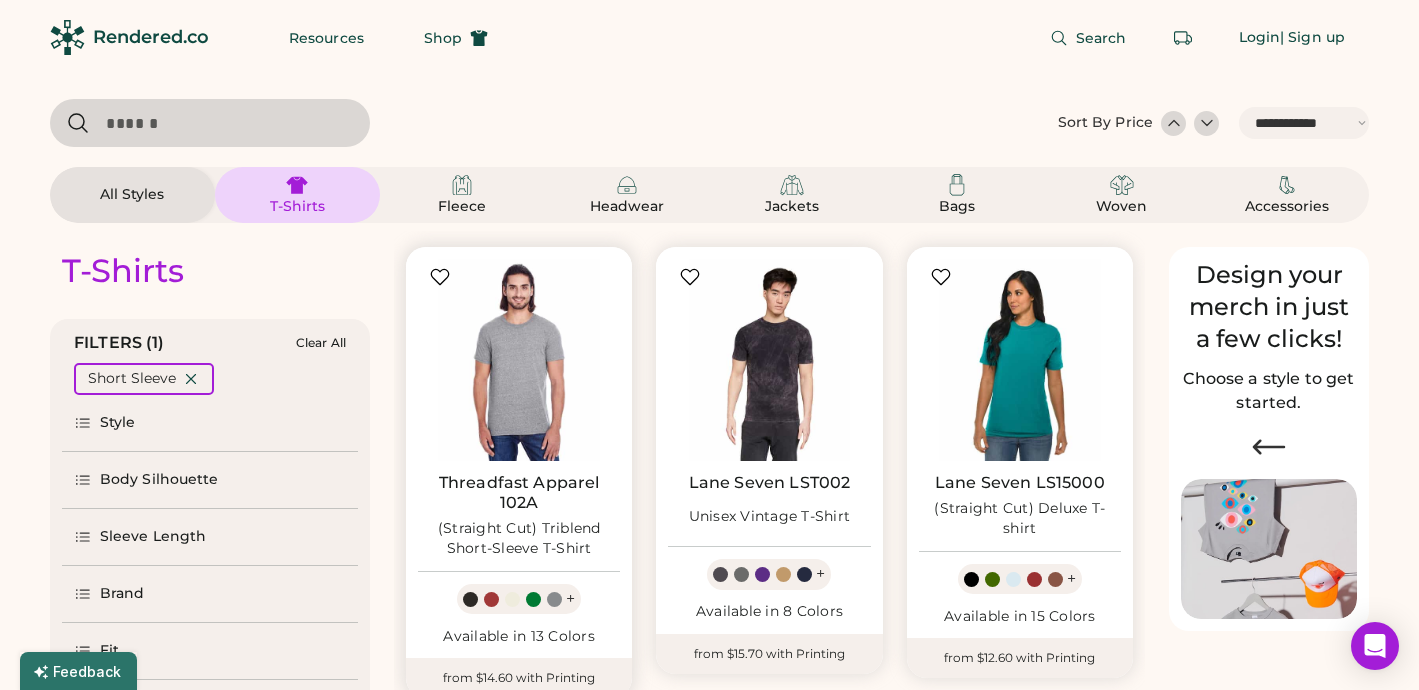 select on "*****" 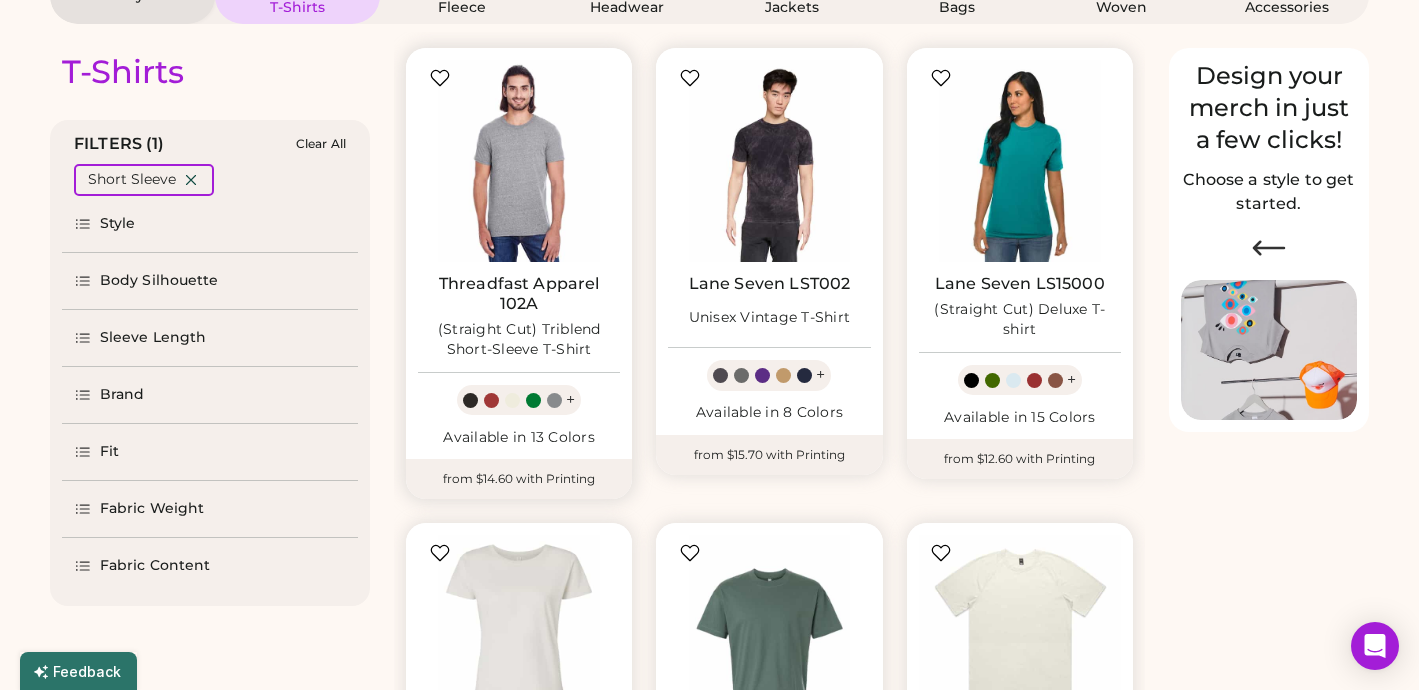 scroll, scrollTop: 0, scrollLeft: 0, axis: both 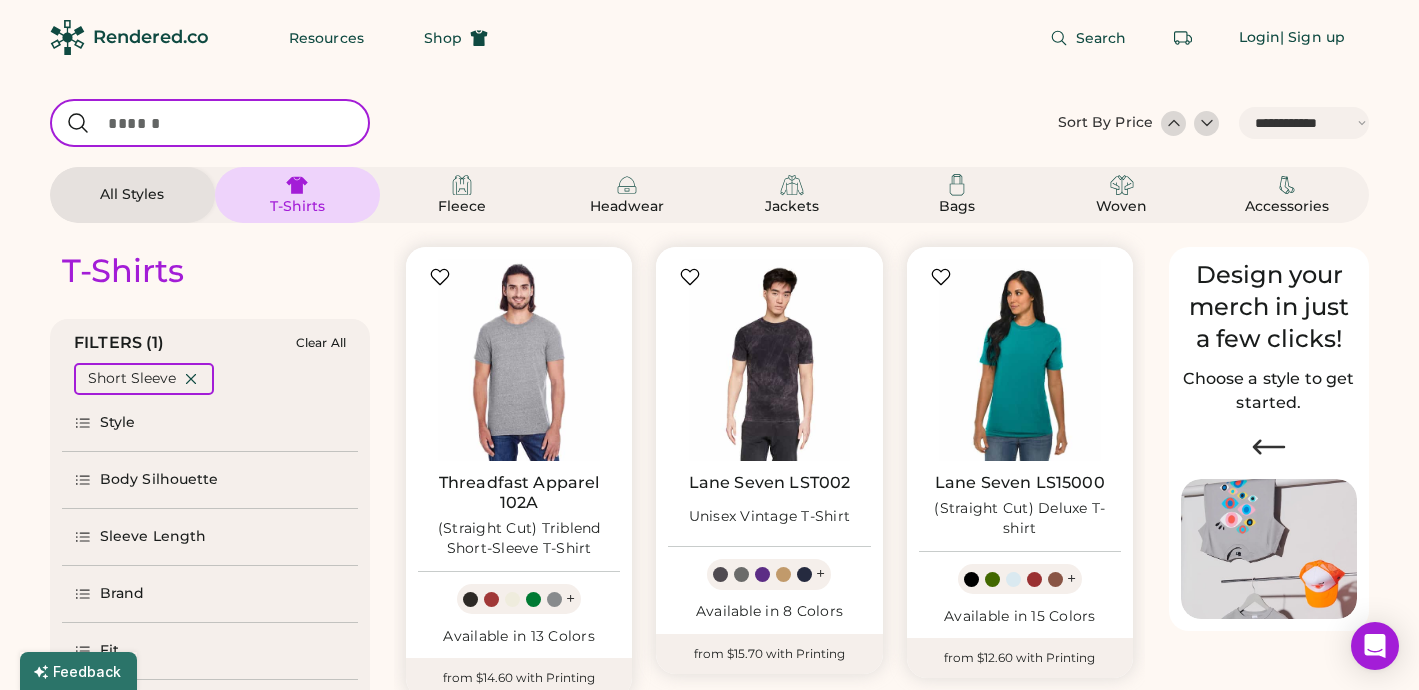 click at bounding box center [210, 123] 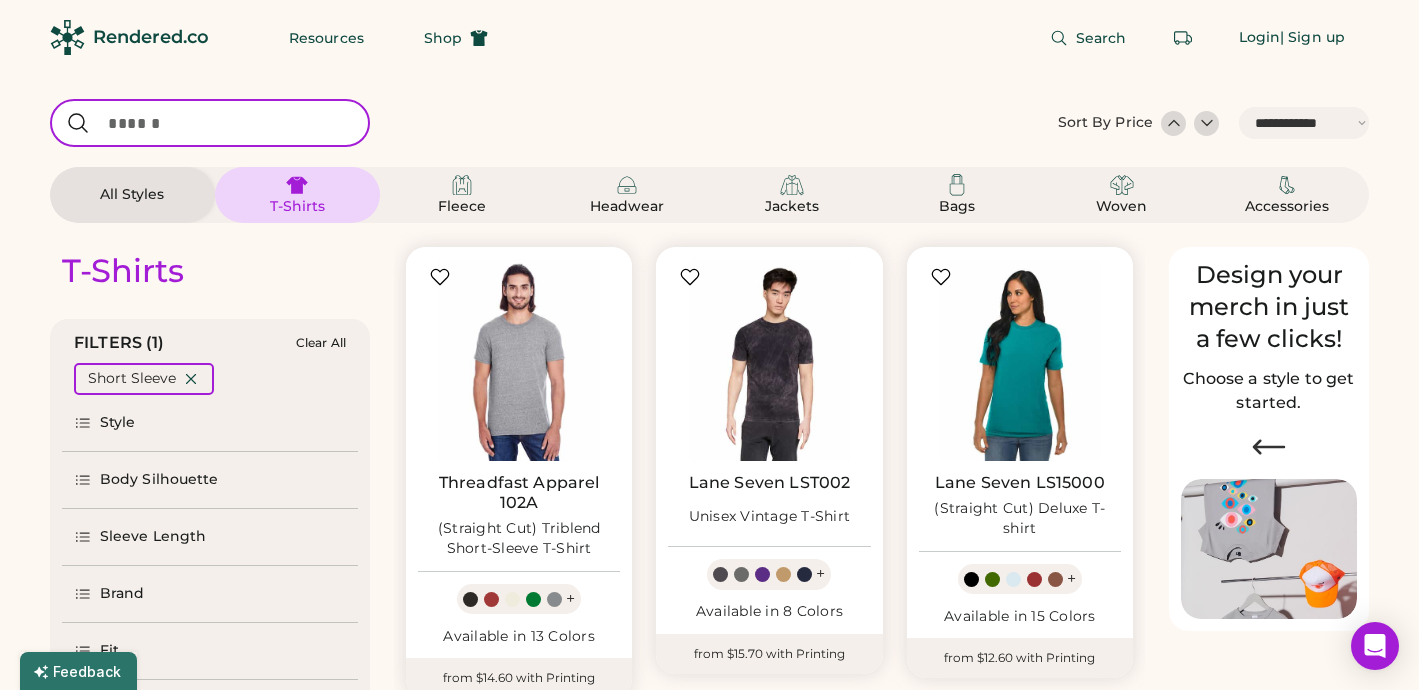 click on "T-Shirts" at bounding box center [297, 207] 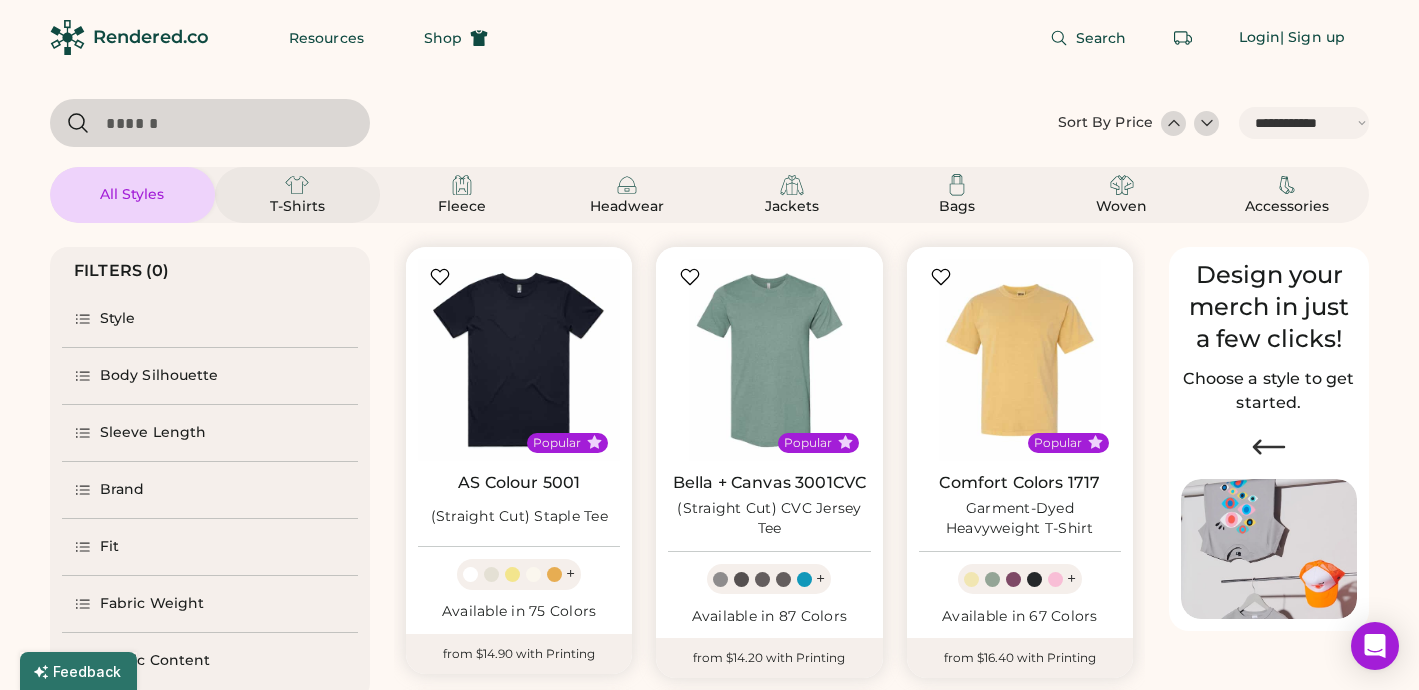 select on "**" 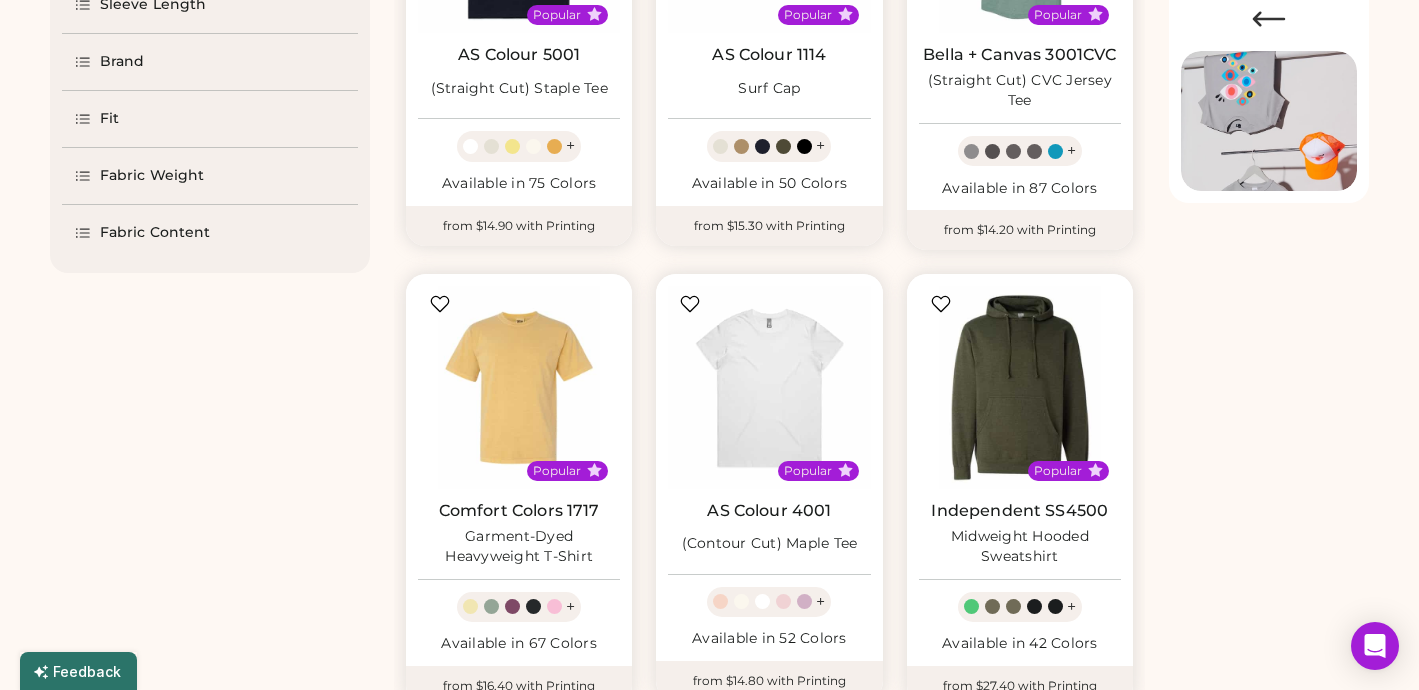 scroll, scrollTop: 444, scrollLeft: 0, axis: vertical 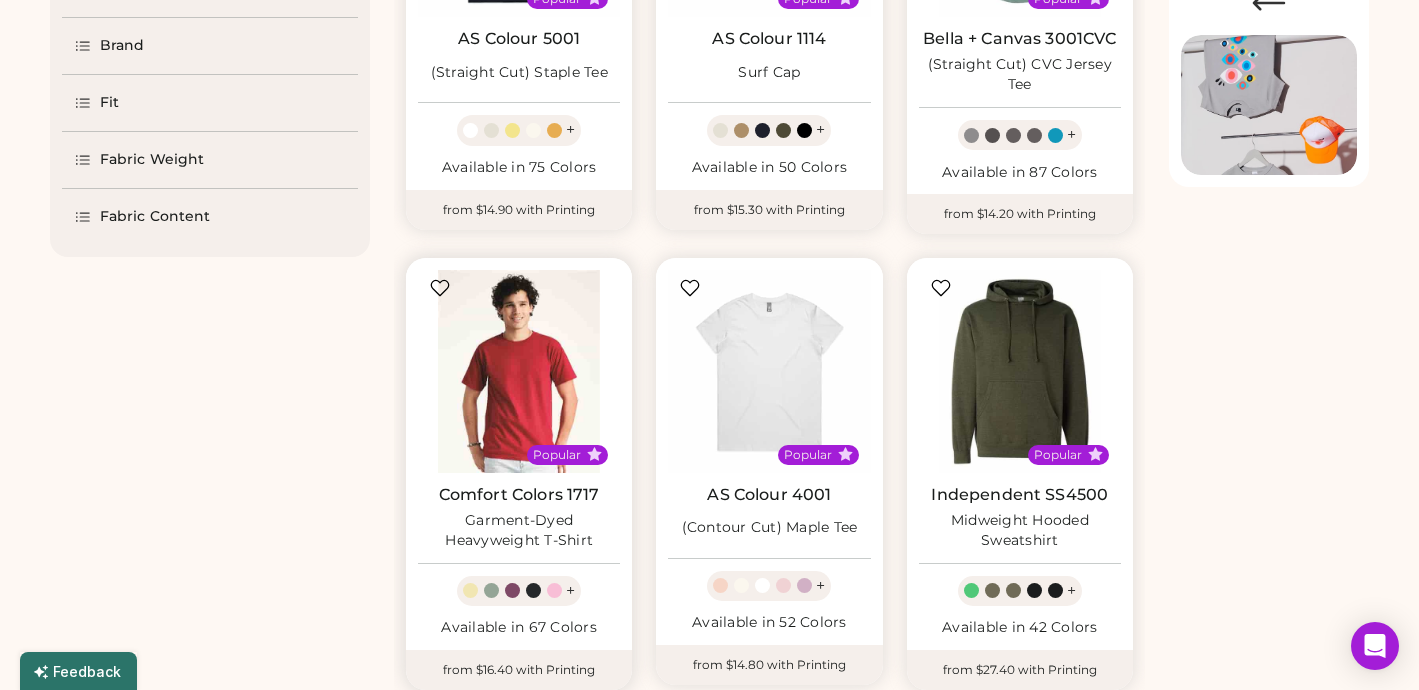 click at bounding box center (519, 371) 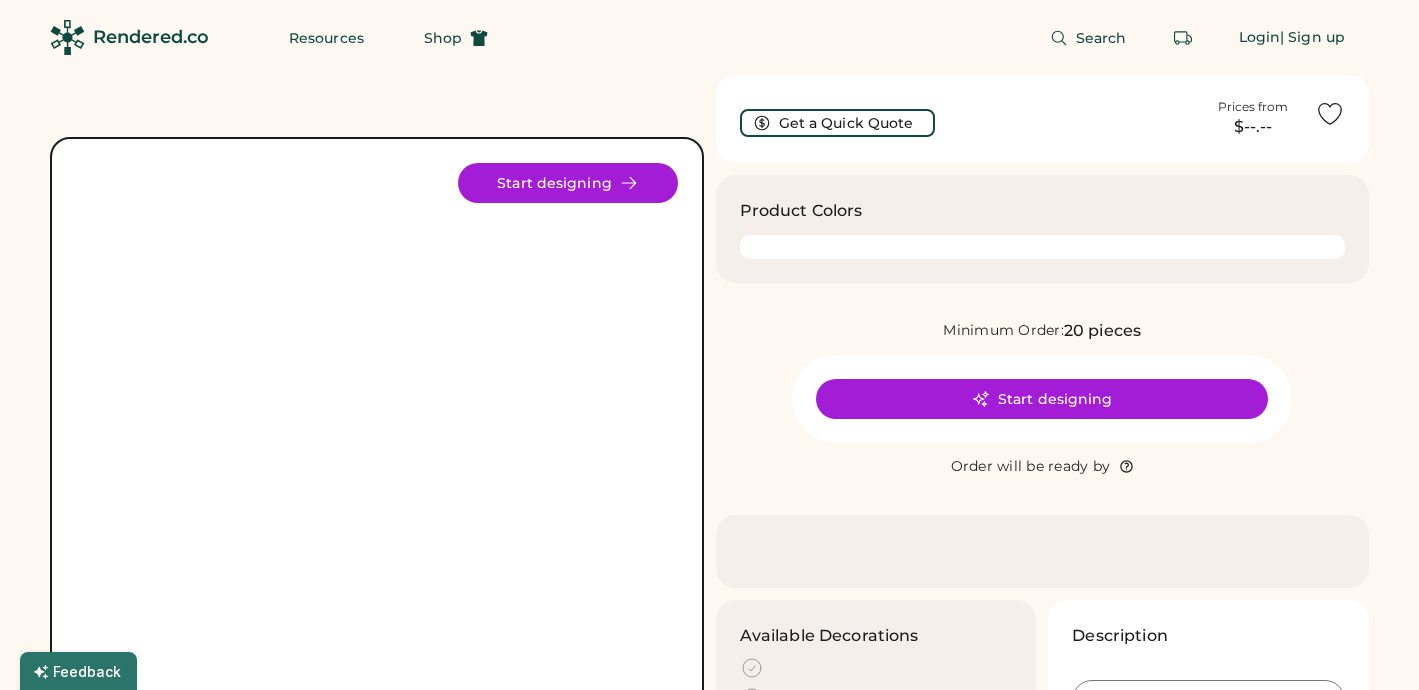 scroll, scrollTop: 0, scrollLeft: 0, axis: both 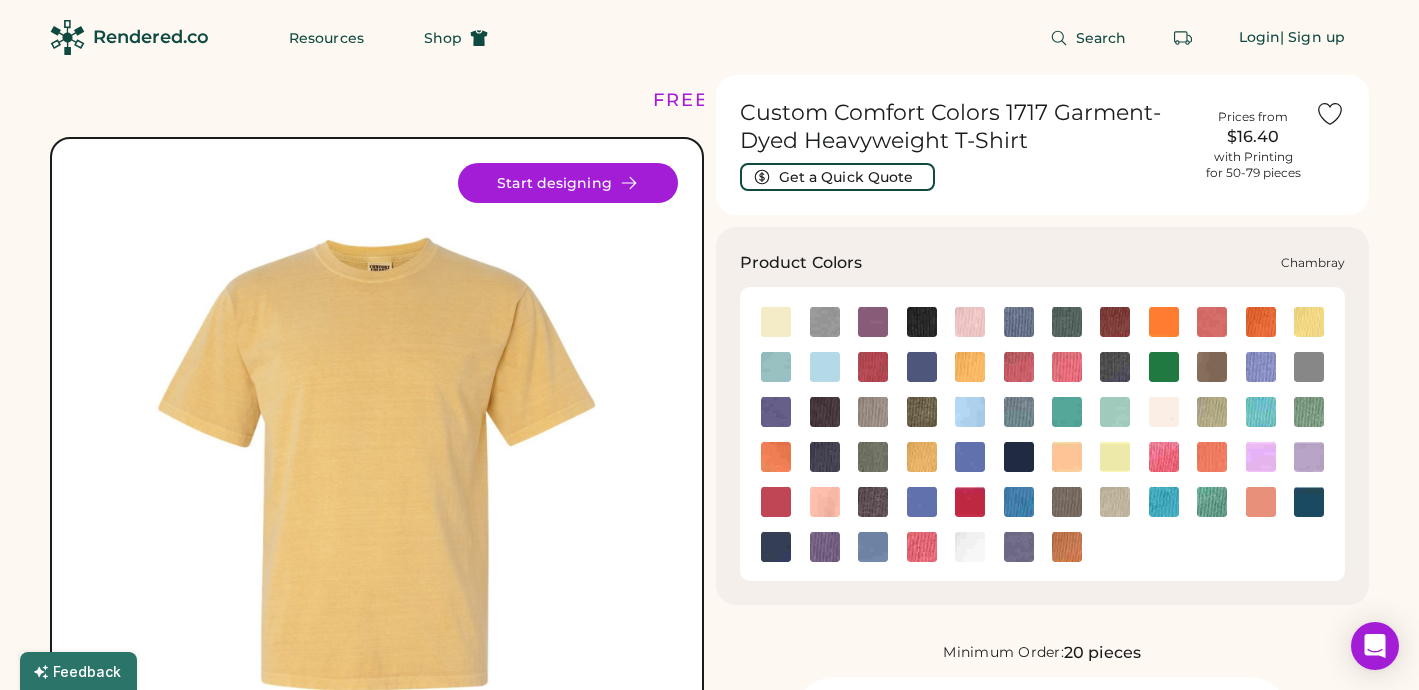 click 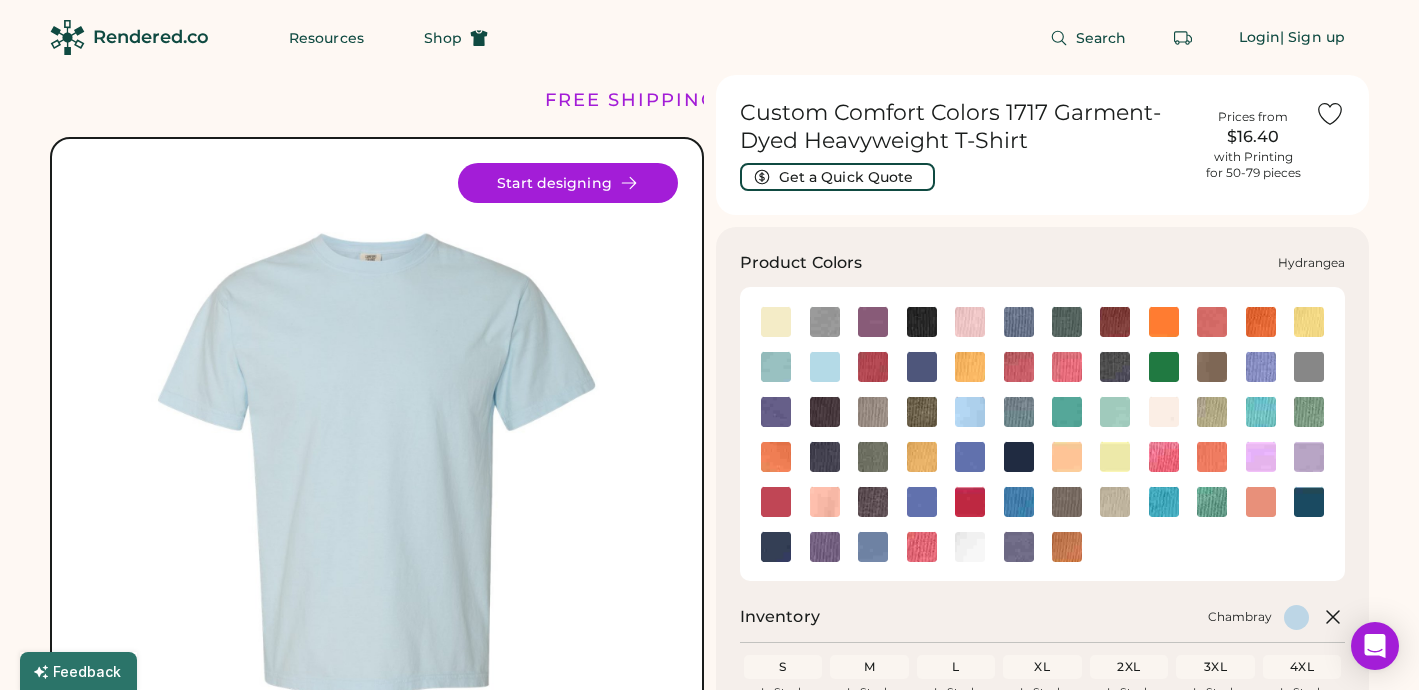 click 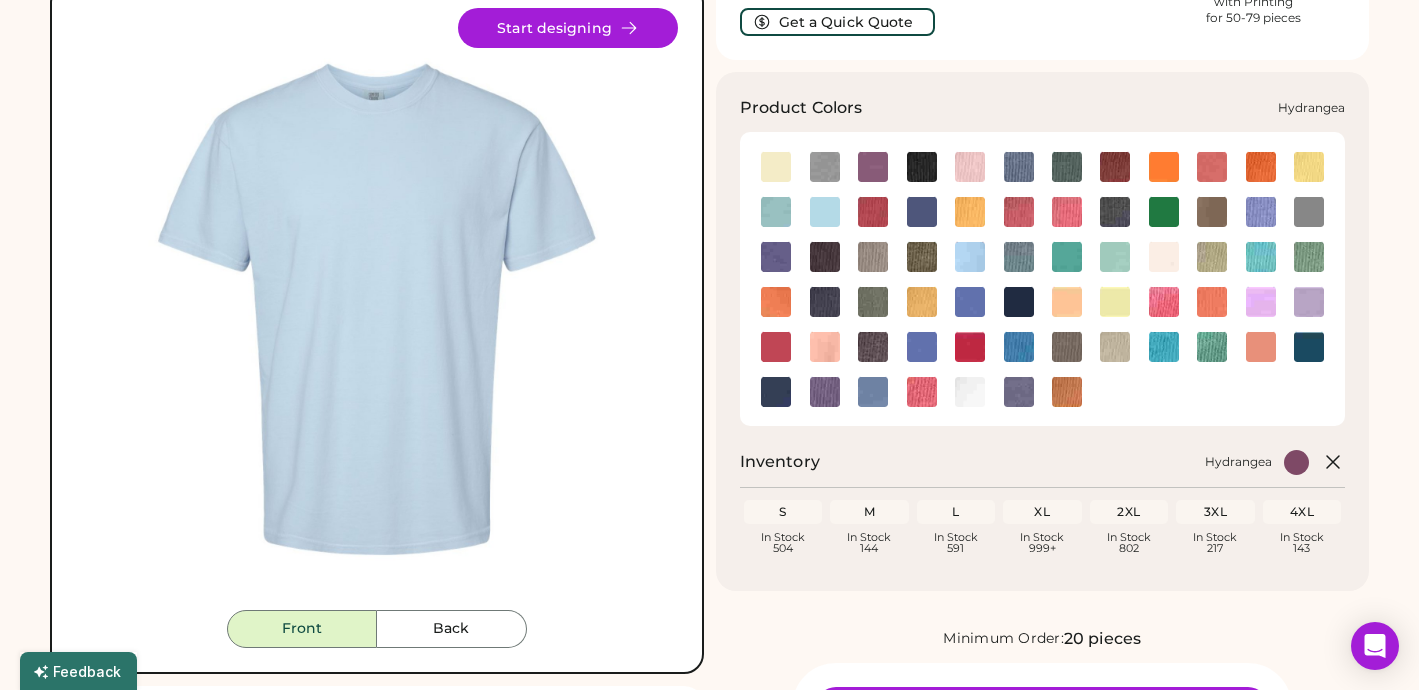 scroll, scrollTop: 151, scrollLeft: 0, axis: vertical 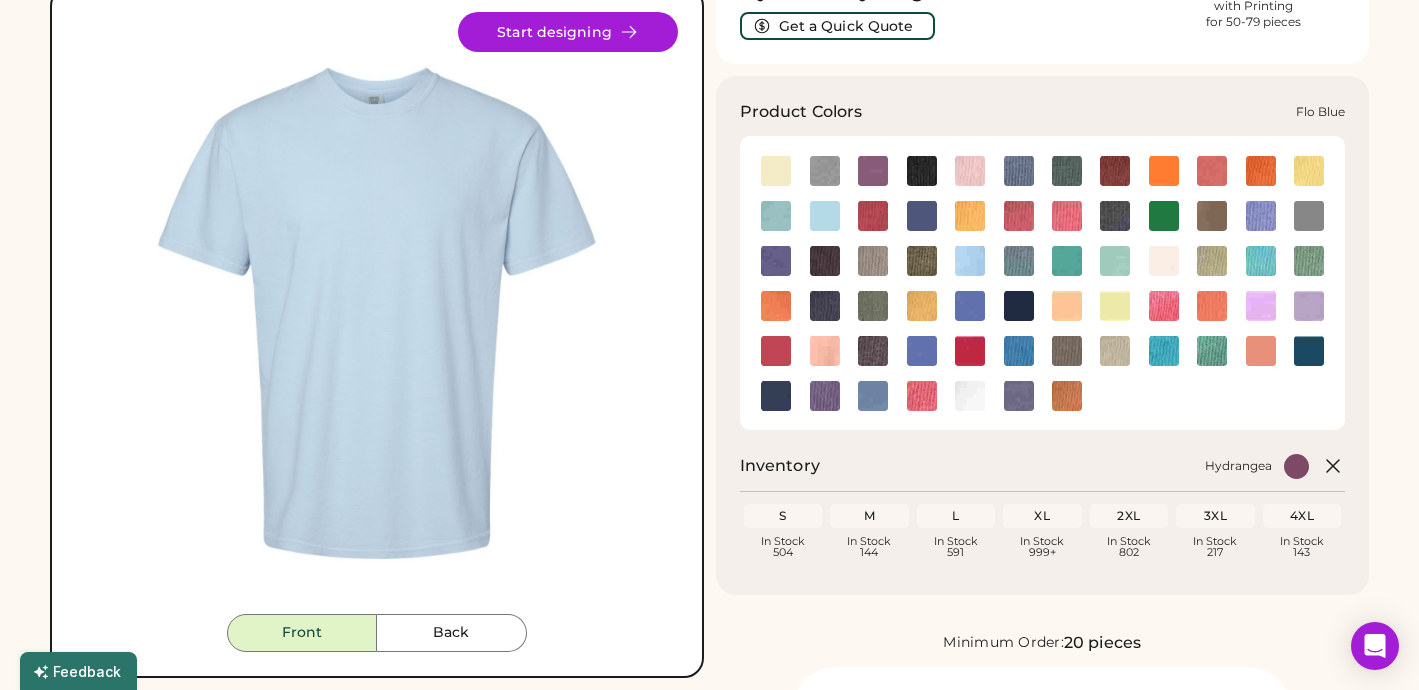 click 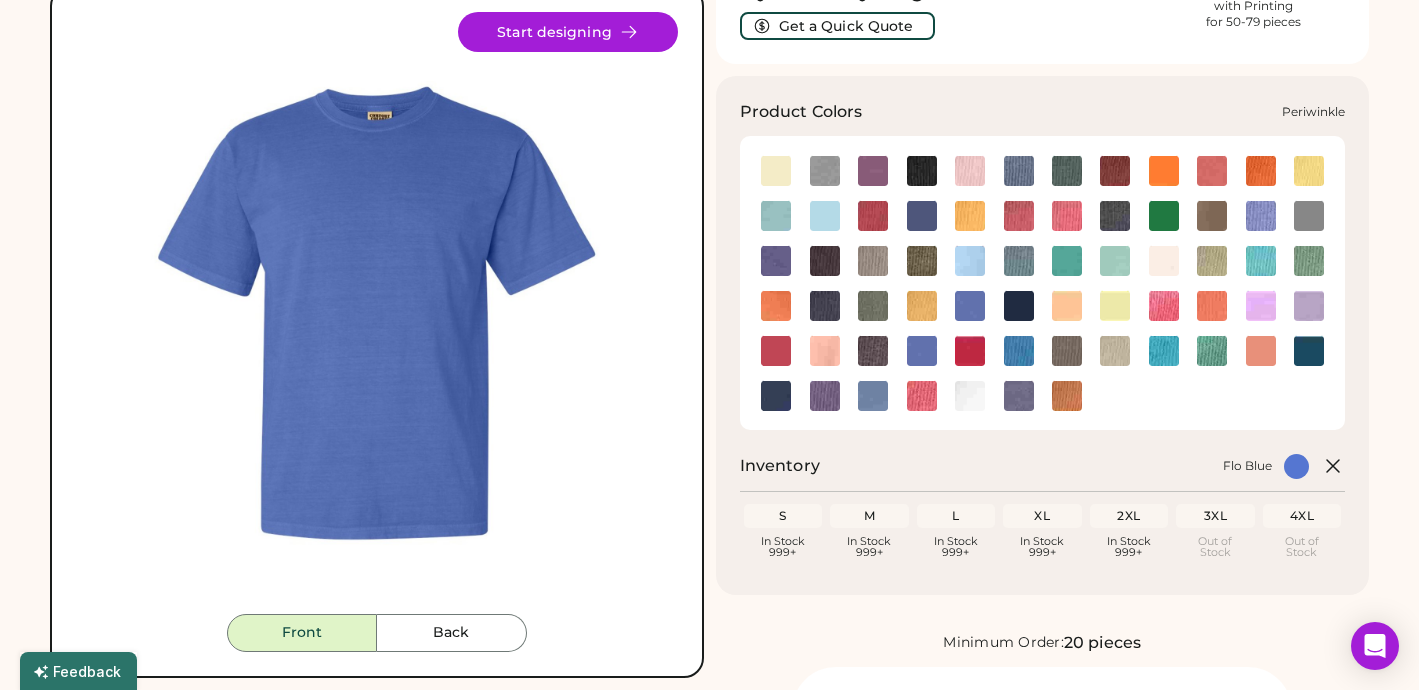 click 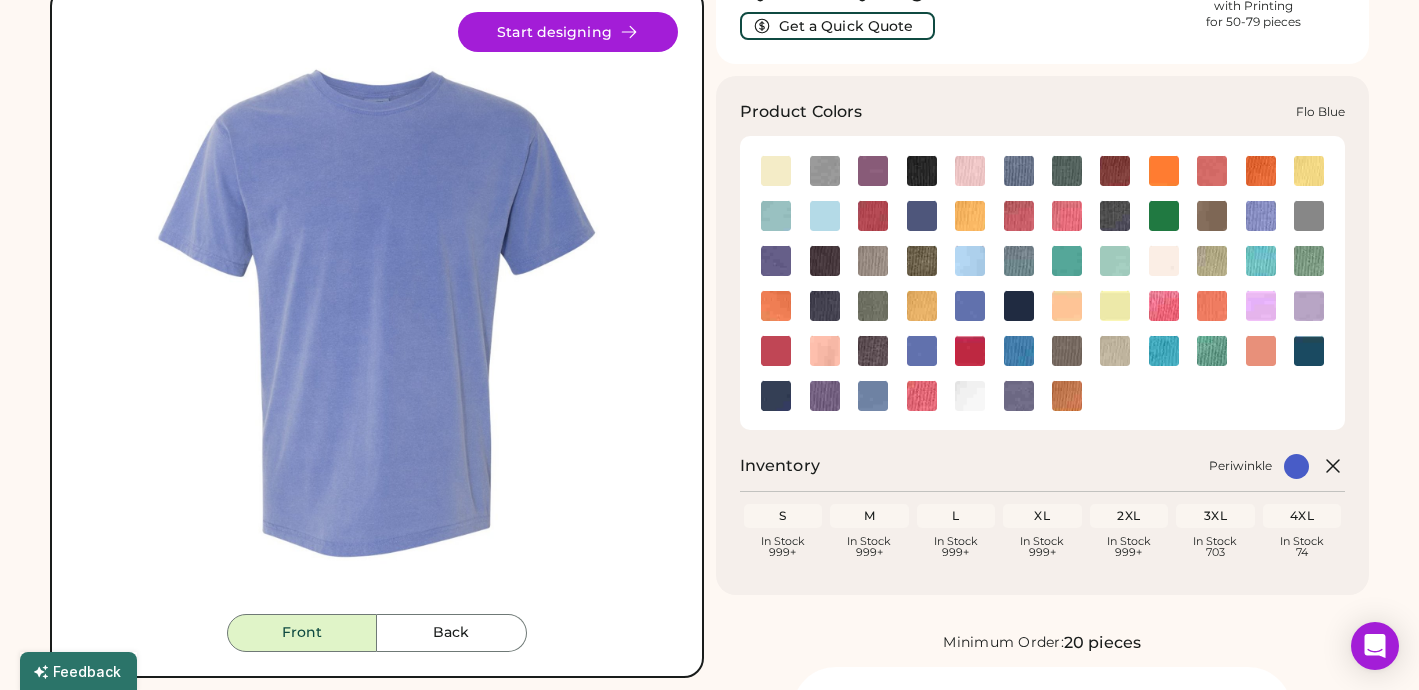 click 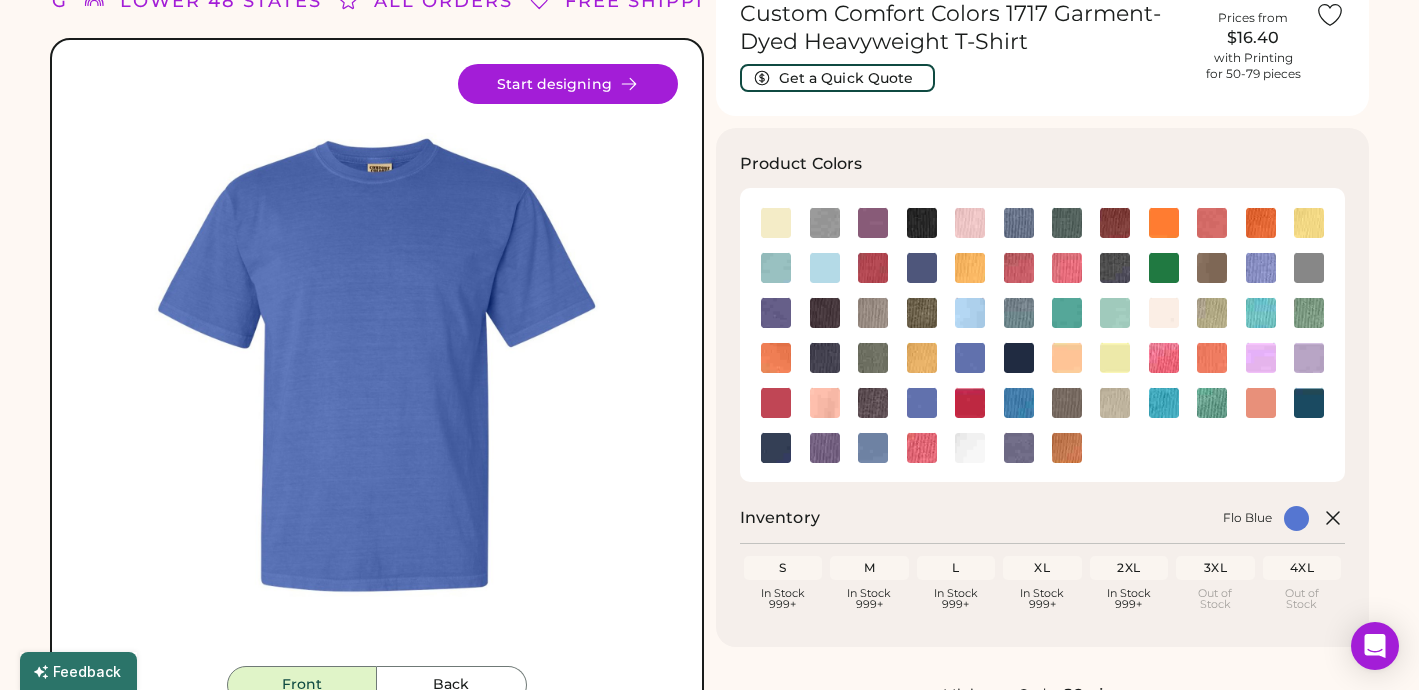 scroll, scrollTop: 111, scrollLeft: 0, axis: vertical 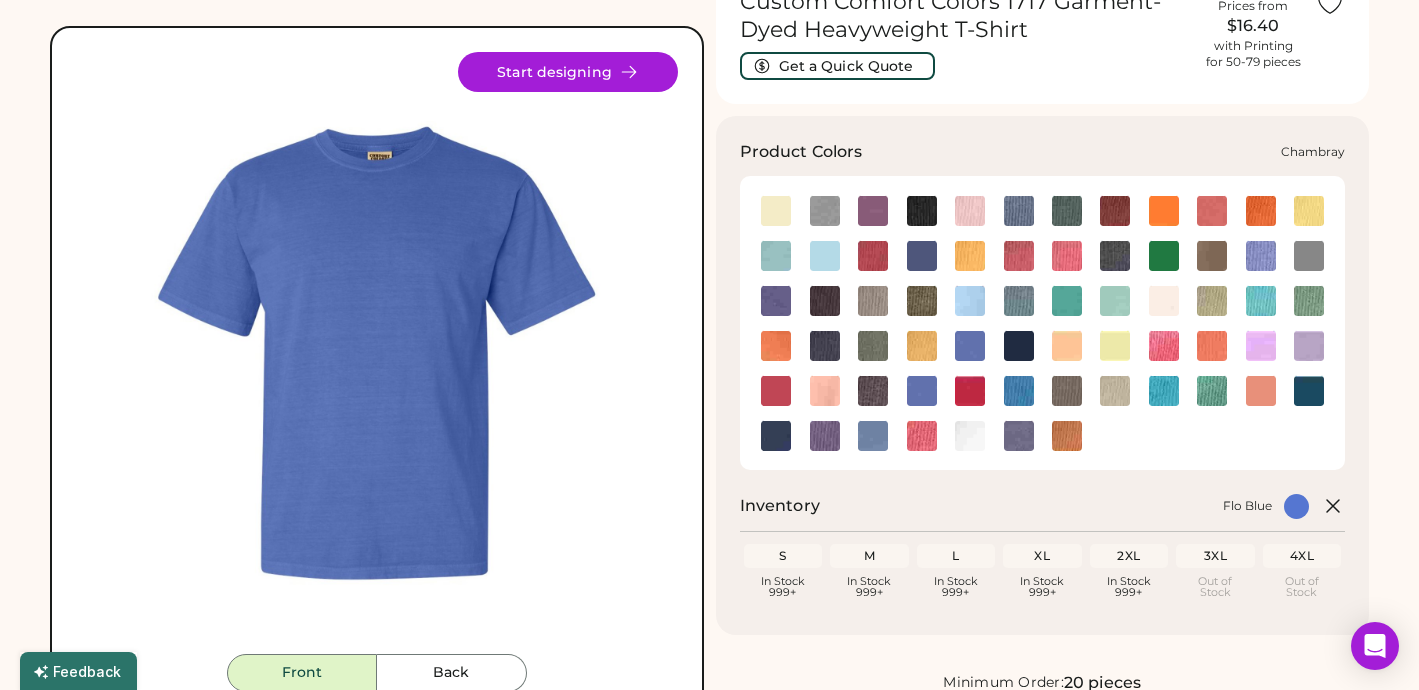 click 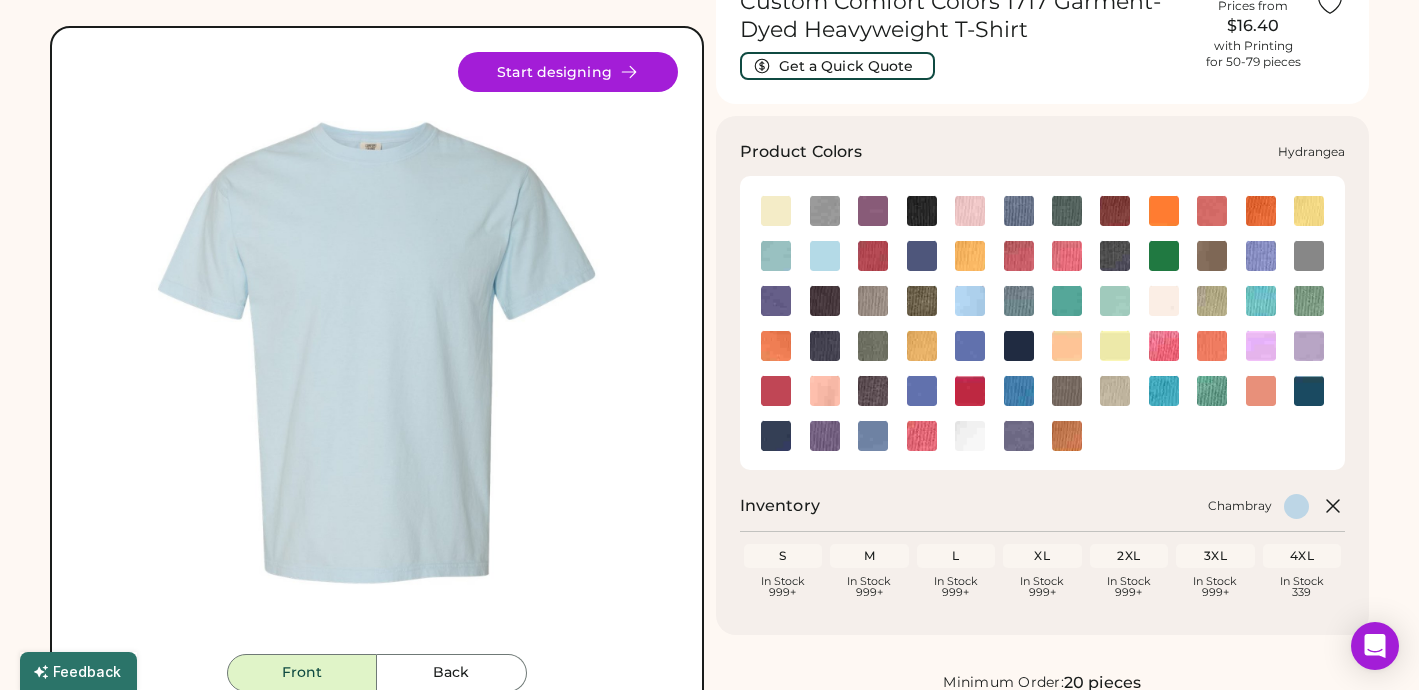 click 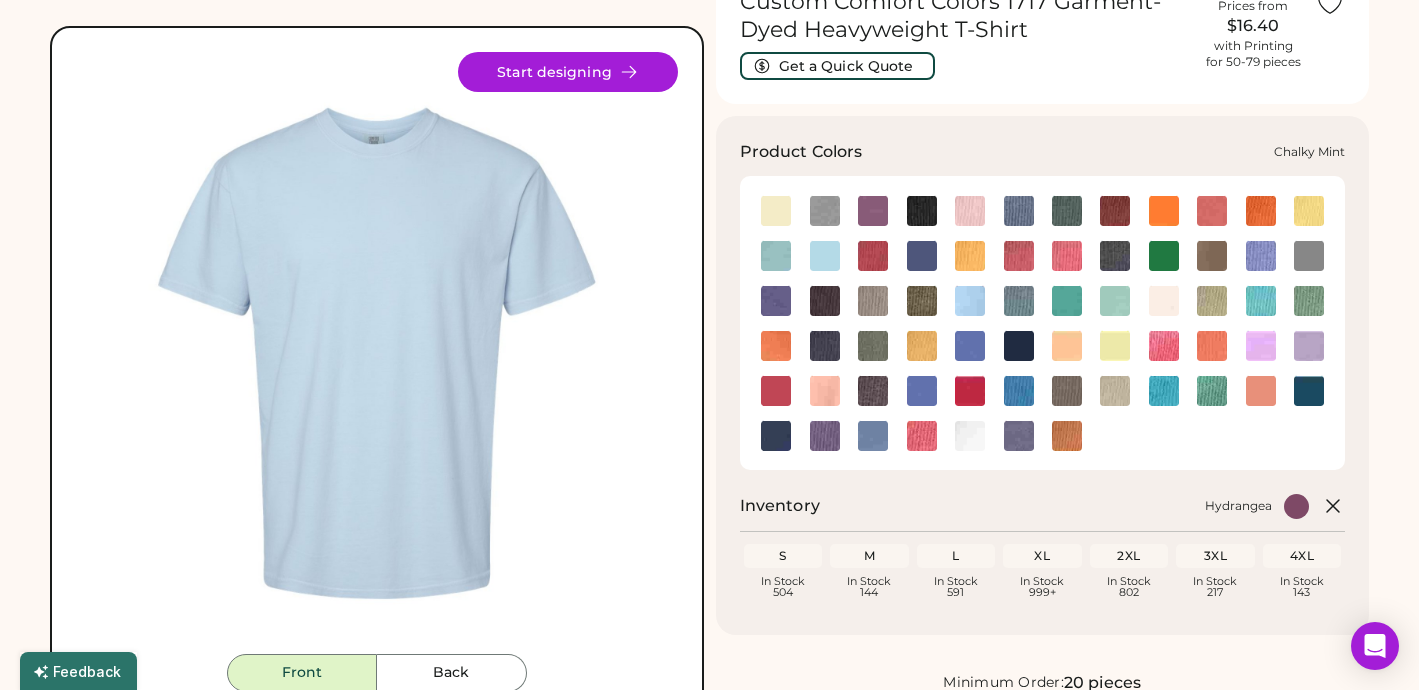click 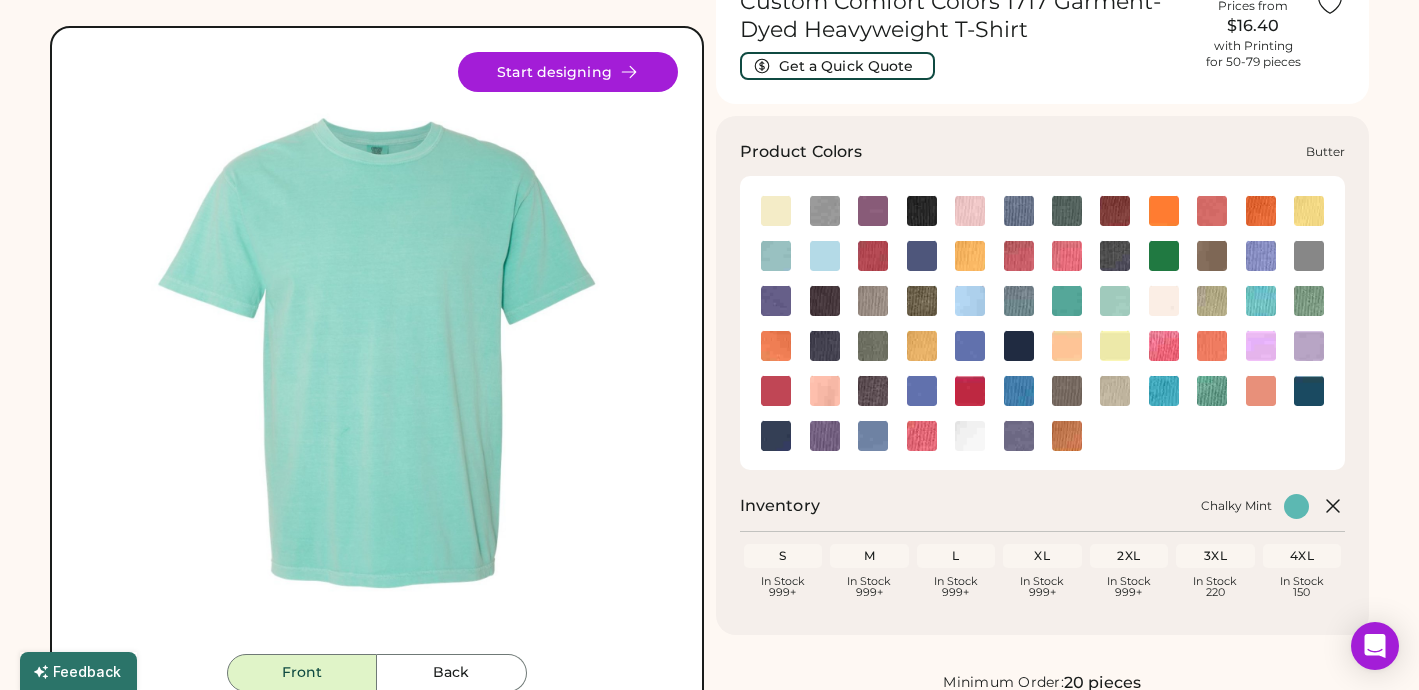 click 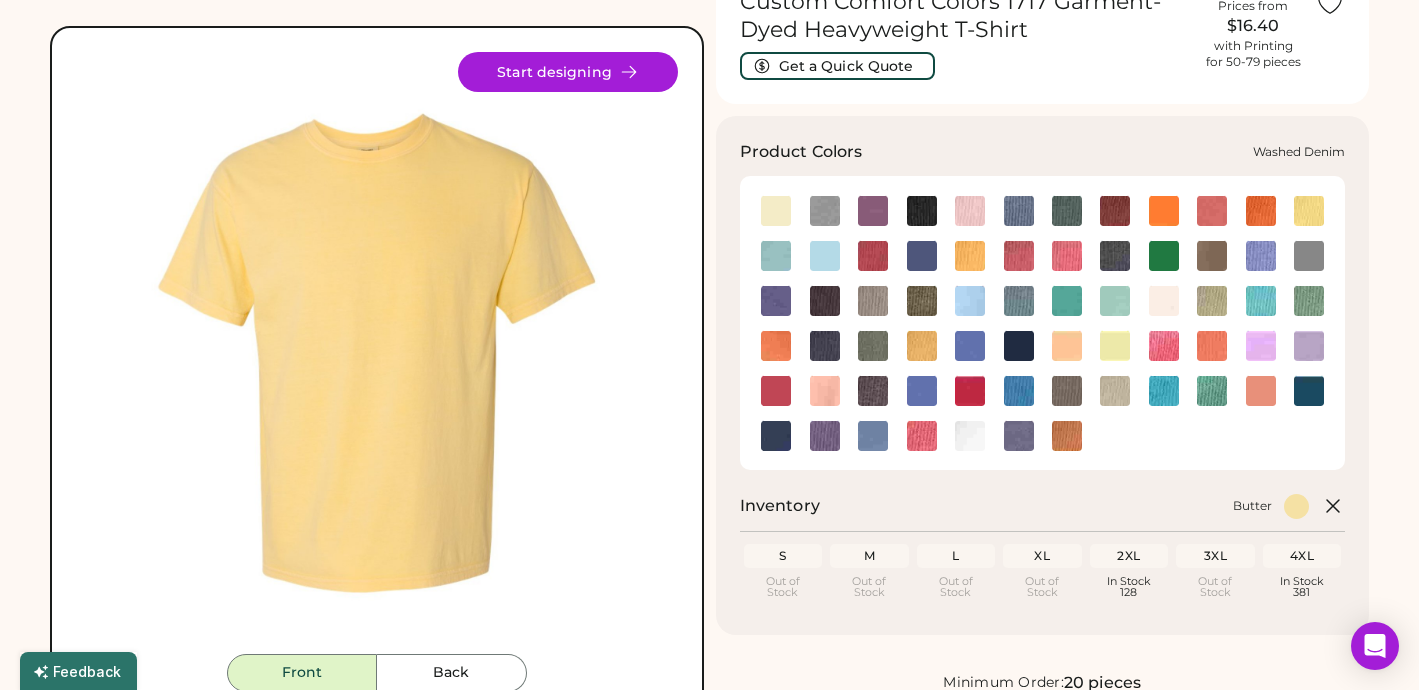 click 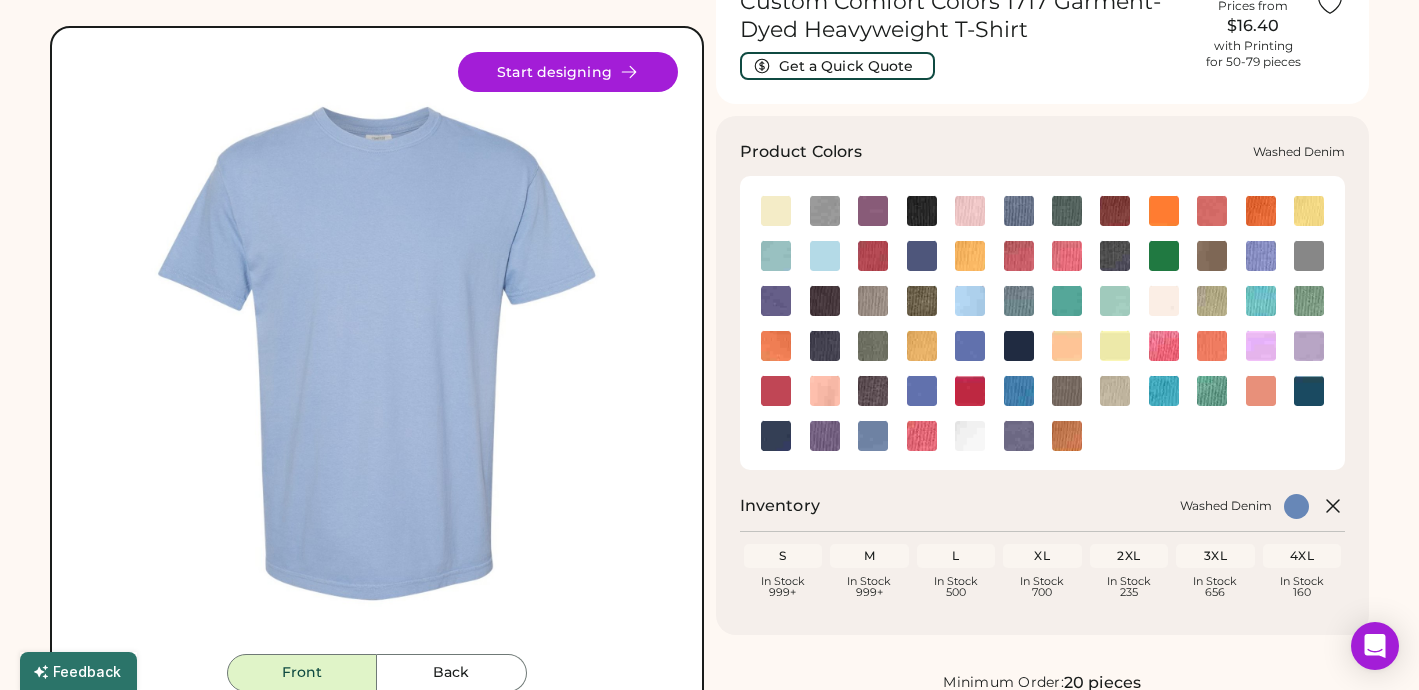 click 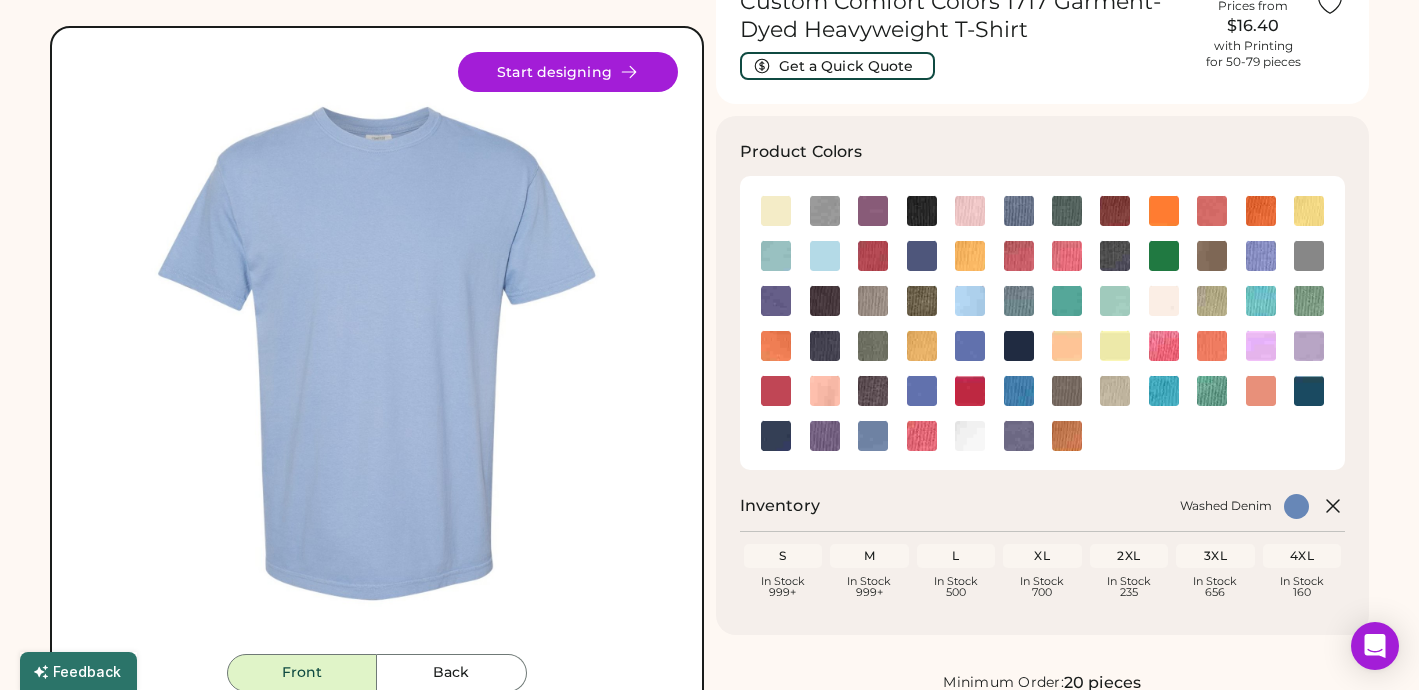 scroll, scrollTop: 132, scrollLeft: 0, axis: vertical 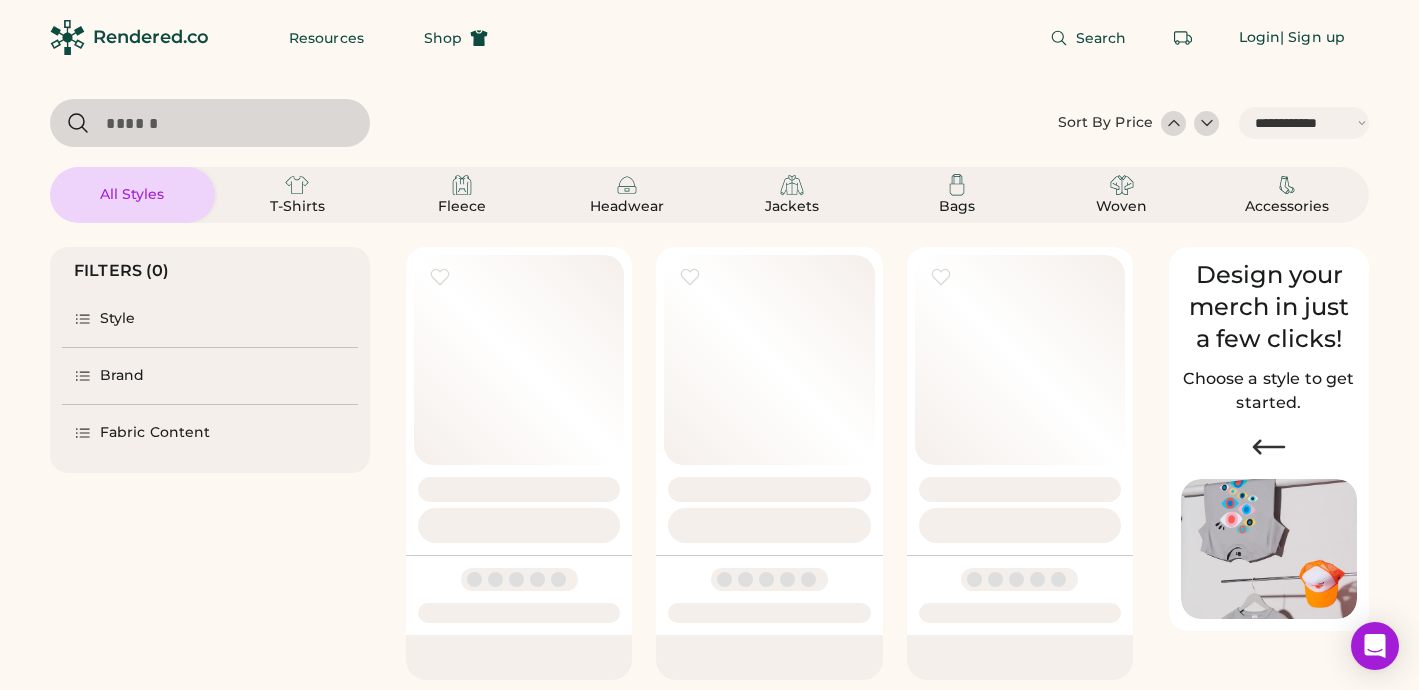 select on "*****" 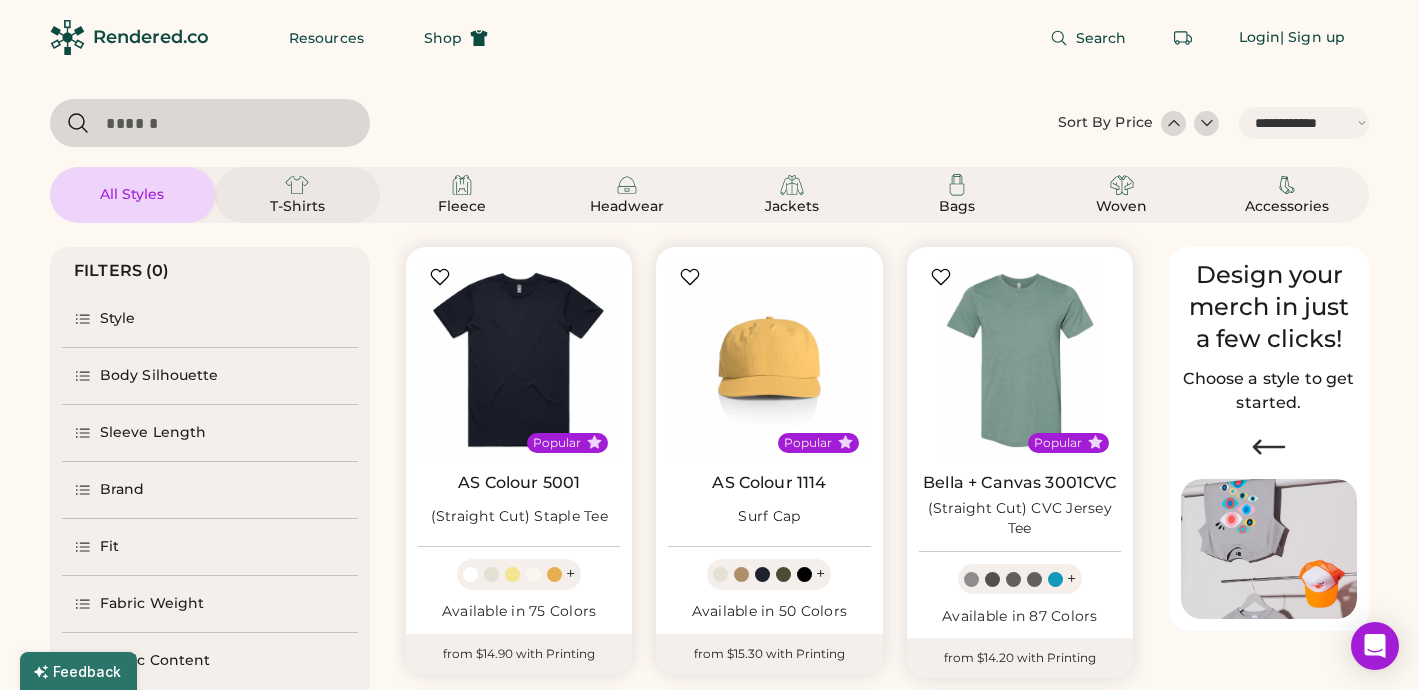 click 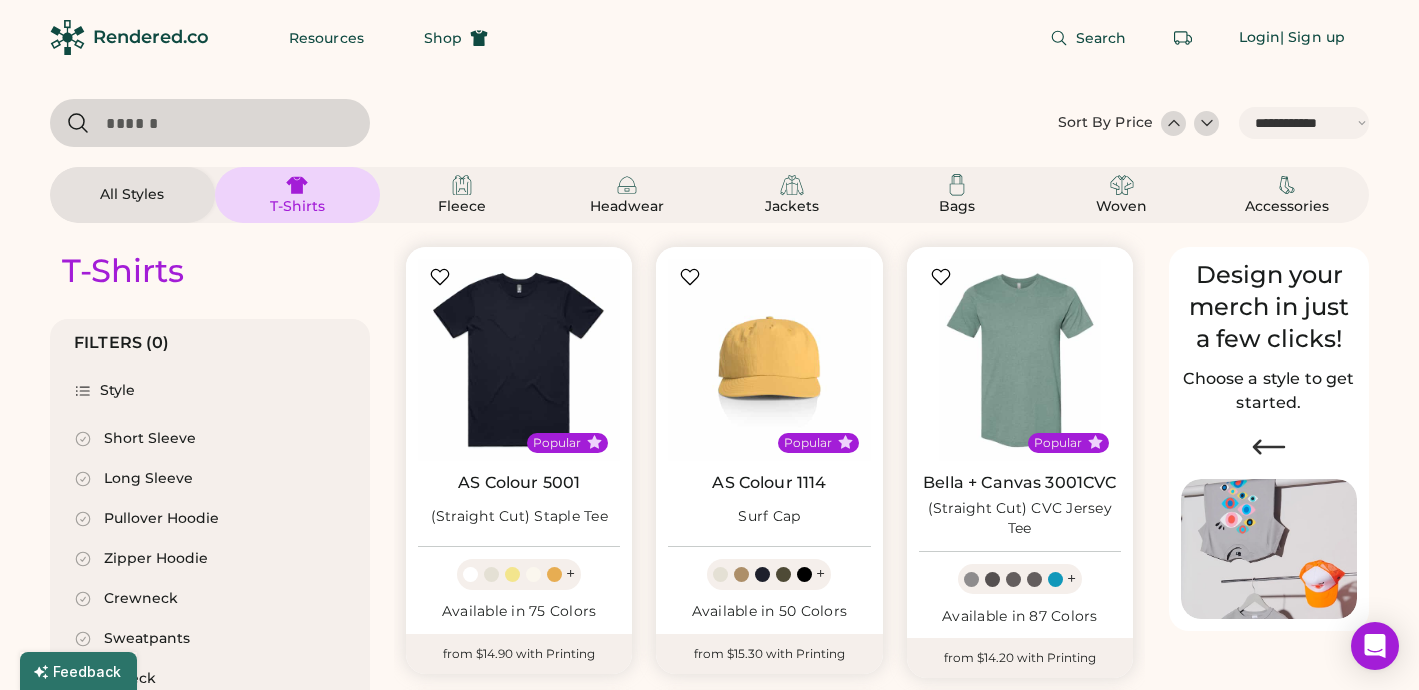 select on "*" 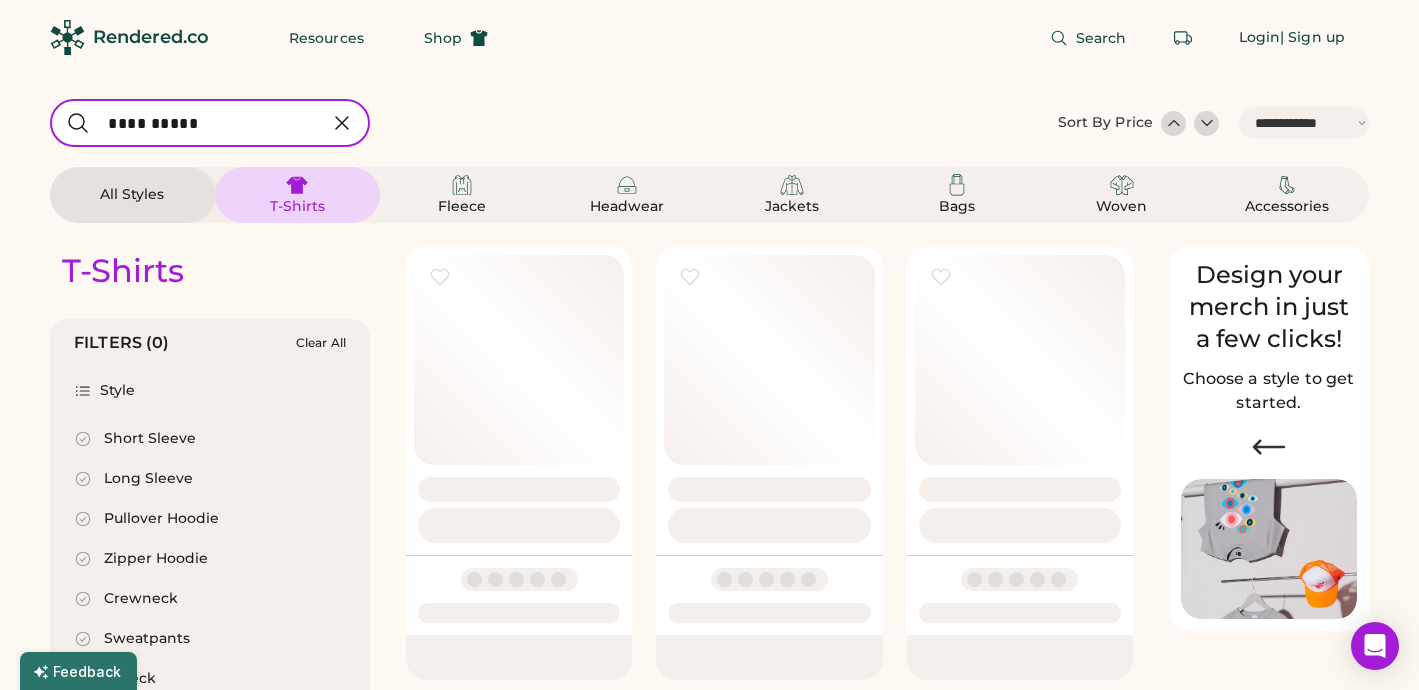 type on "**********" 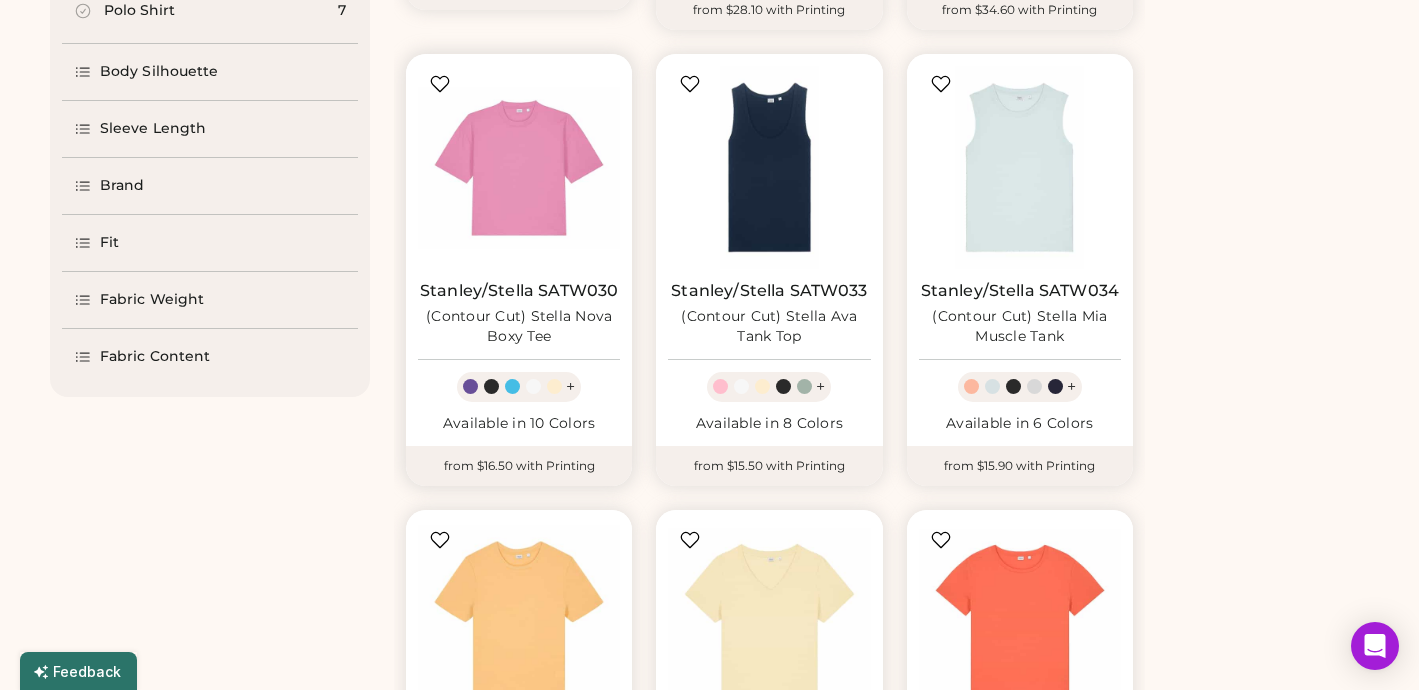 select on "*****" 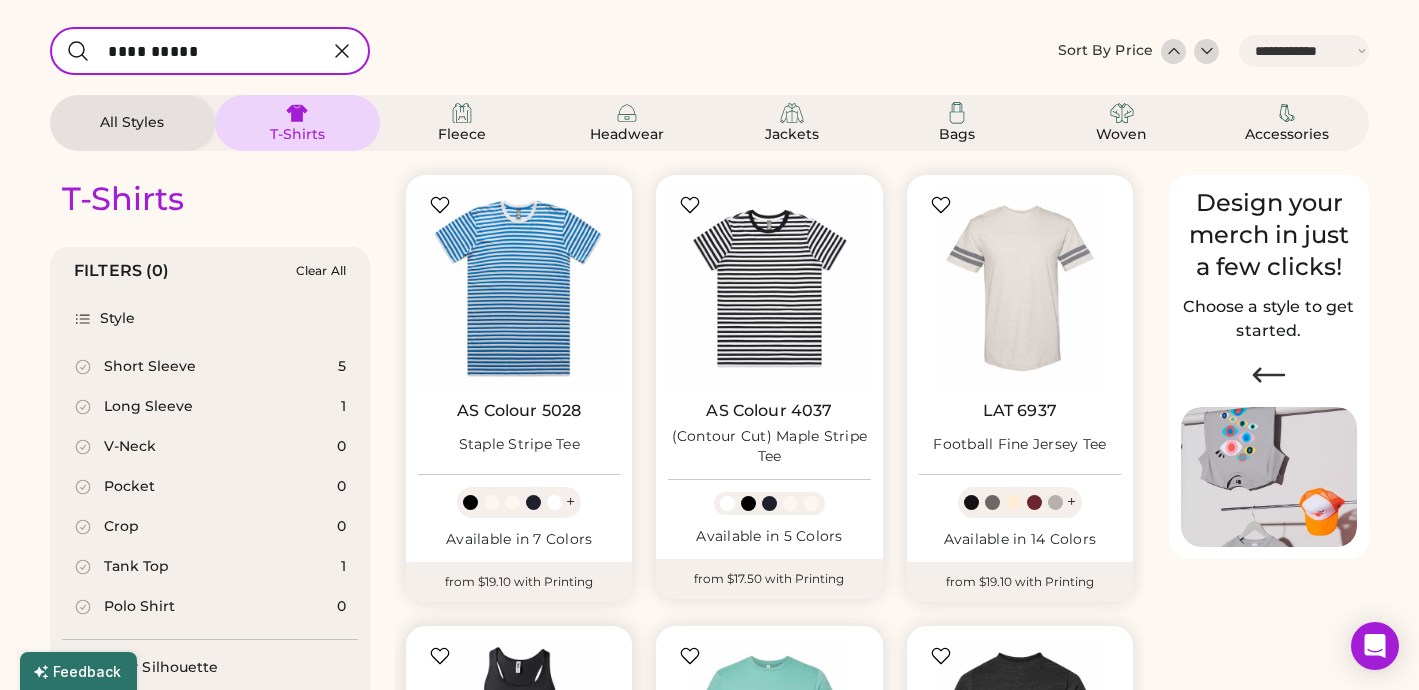 scroll, scrollTop: 0, scrollLeft: 0, axis: both 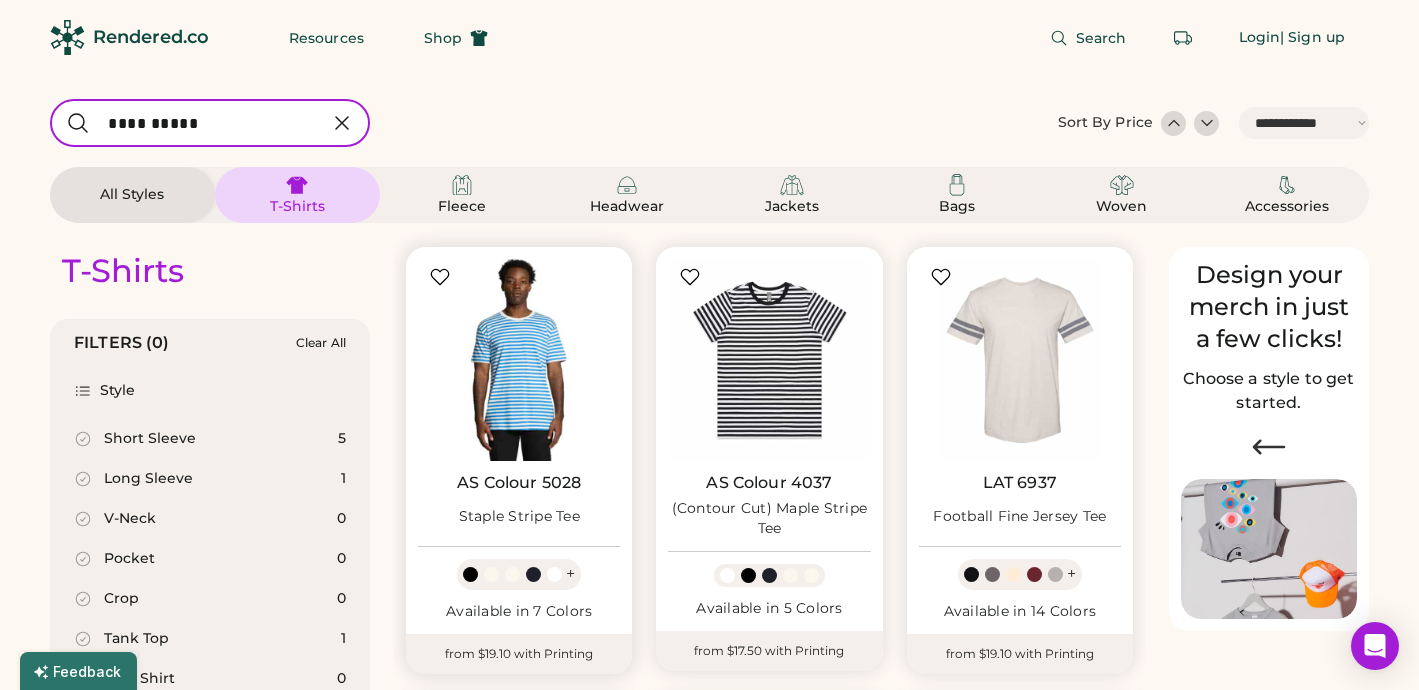 type on "**********" 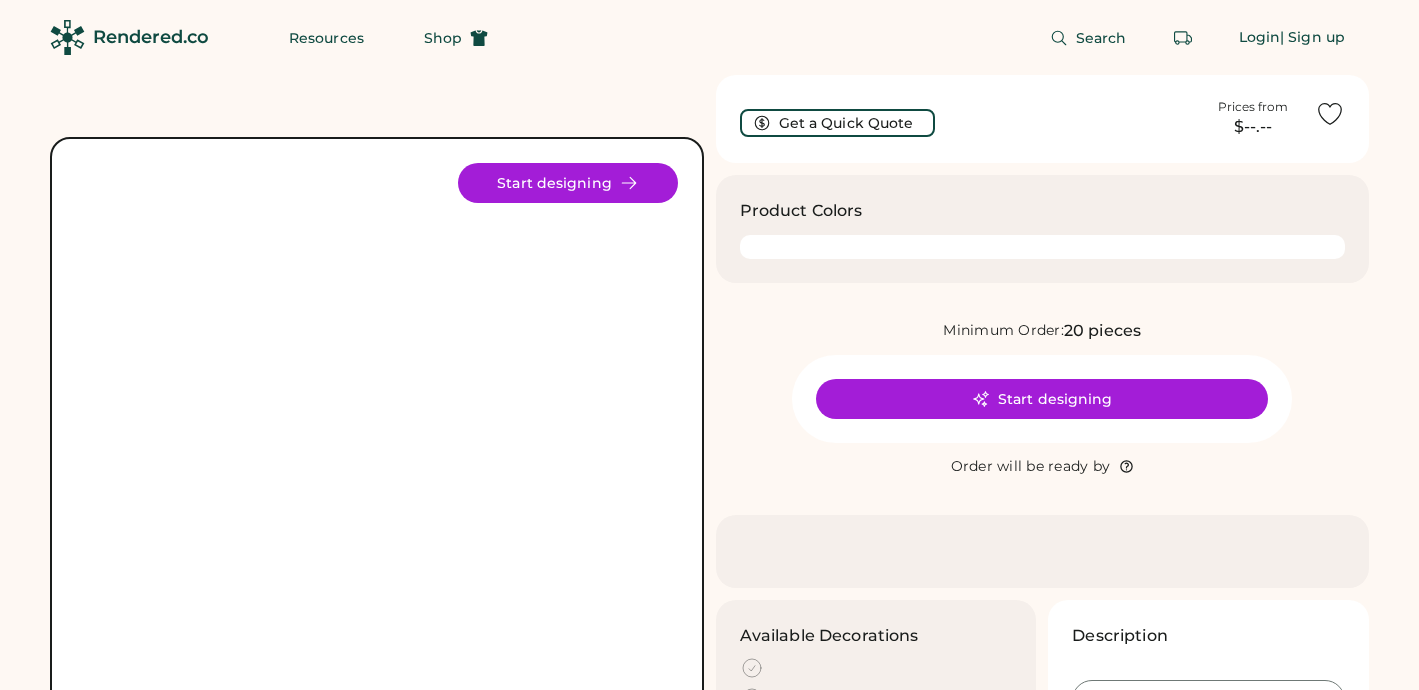 scroll, scrollTop: 0, scrollLeft: 0, axis: both 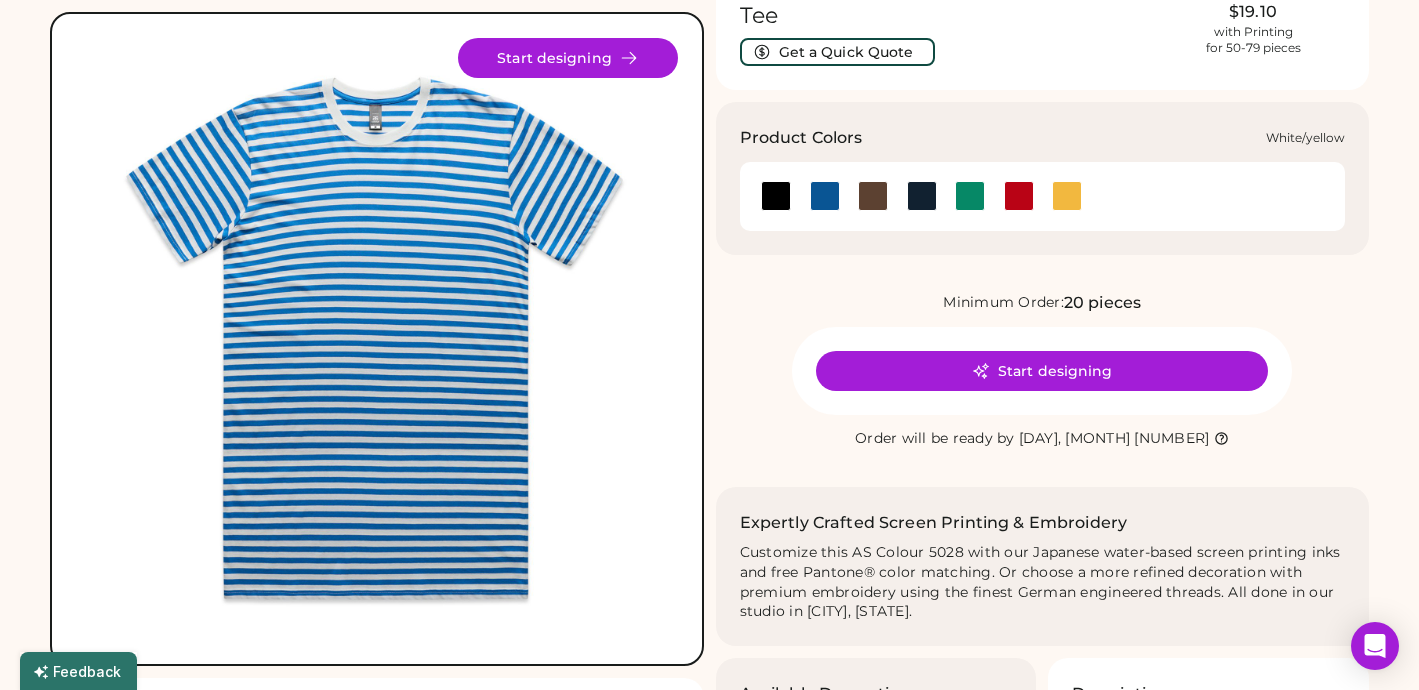 click at bounding box center (1067, 196) 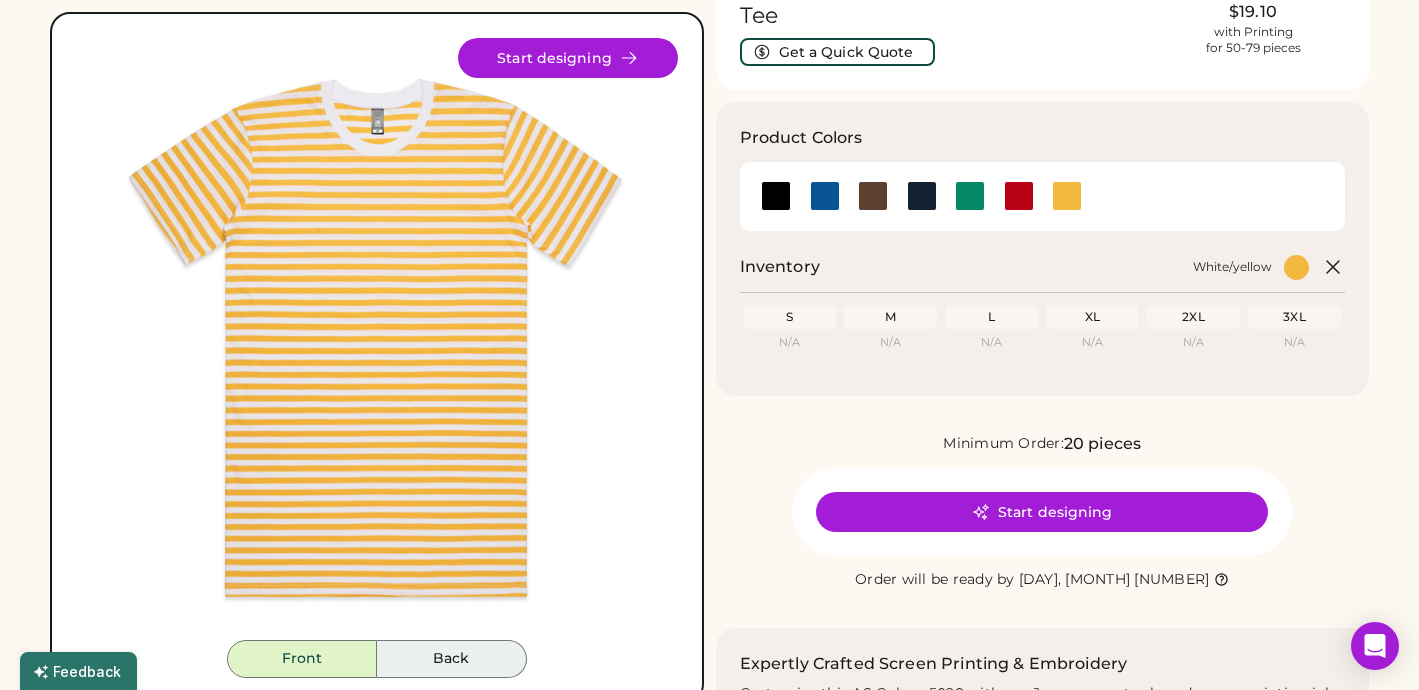 click on "Back" at bounding box center (452, 659) 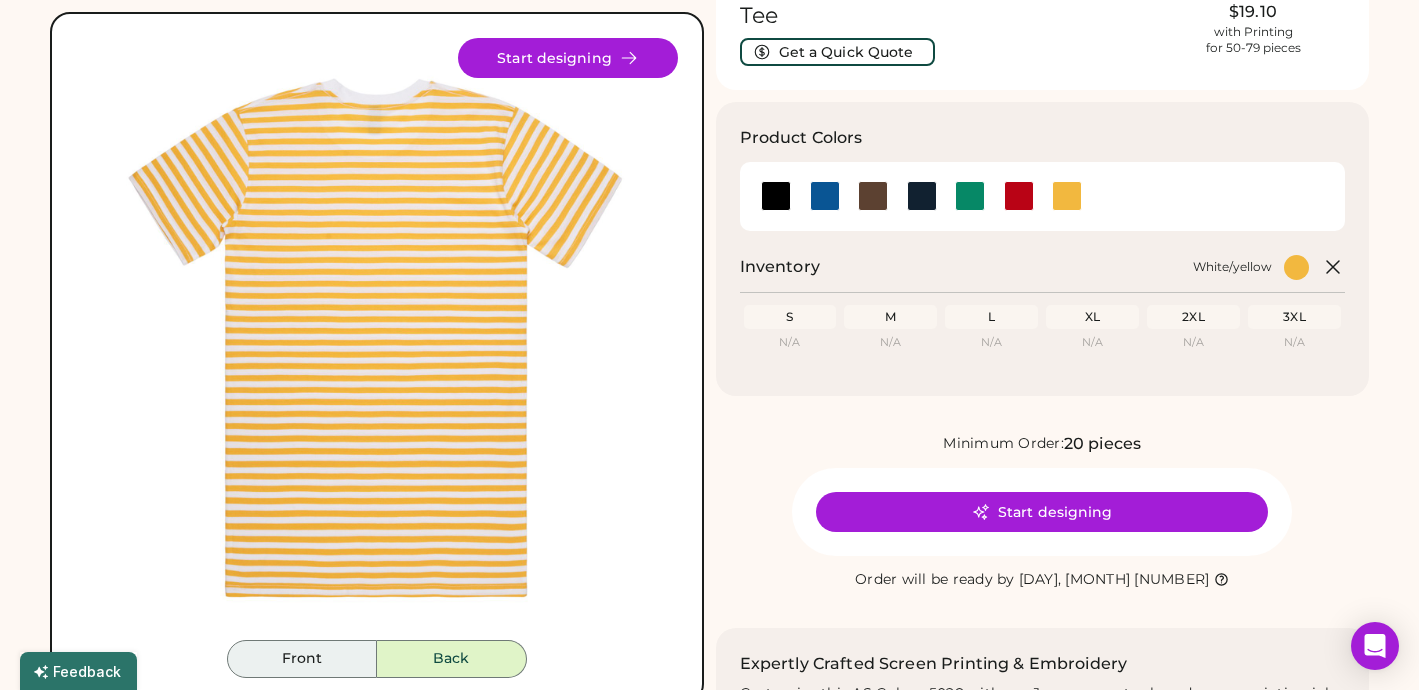 click on "Front" at bounding box center [302, 659] 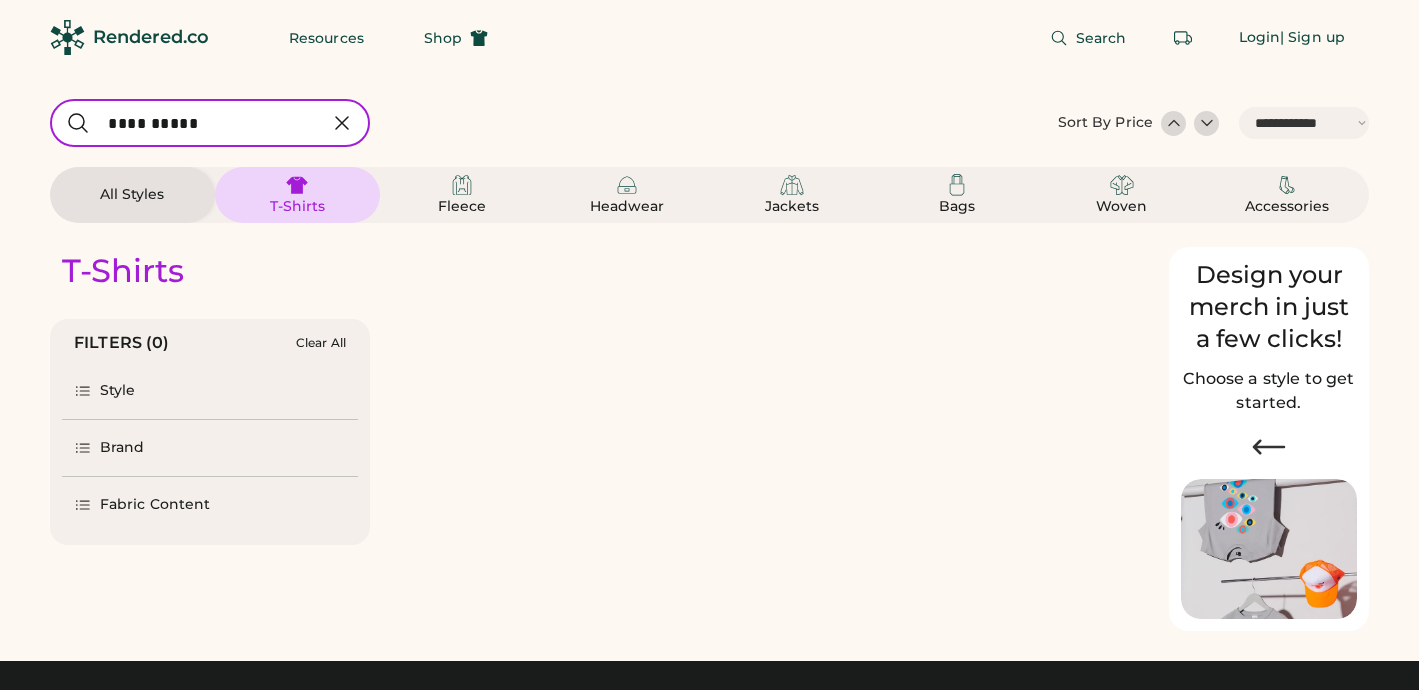 select on "*****" 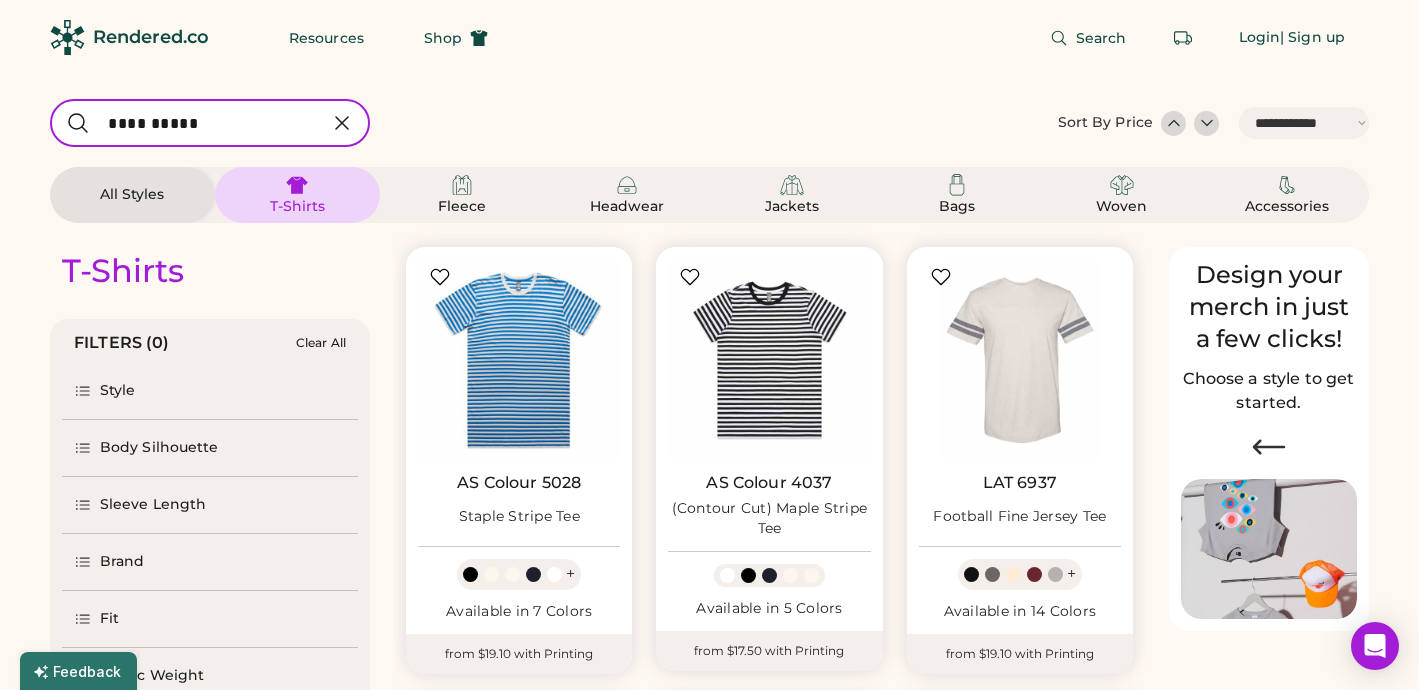 type 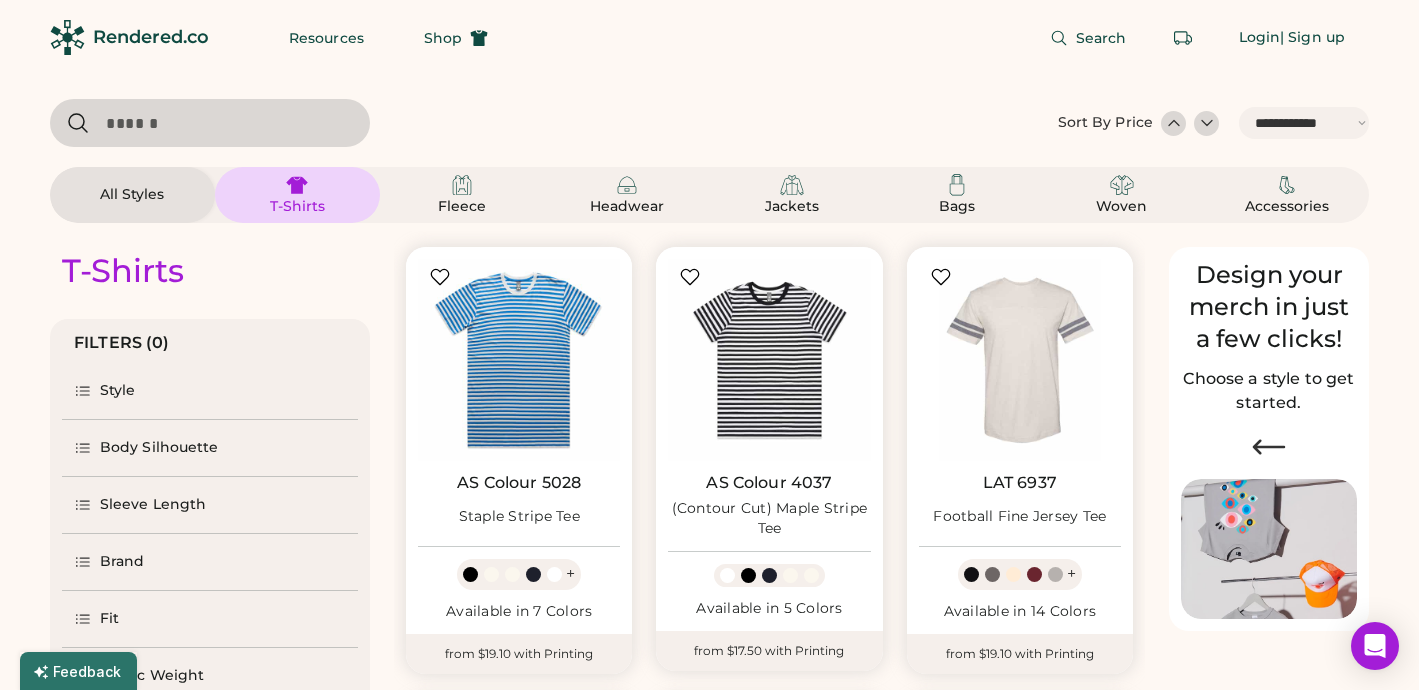 select on "*" 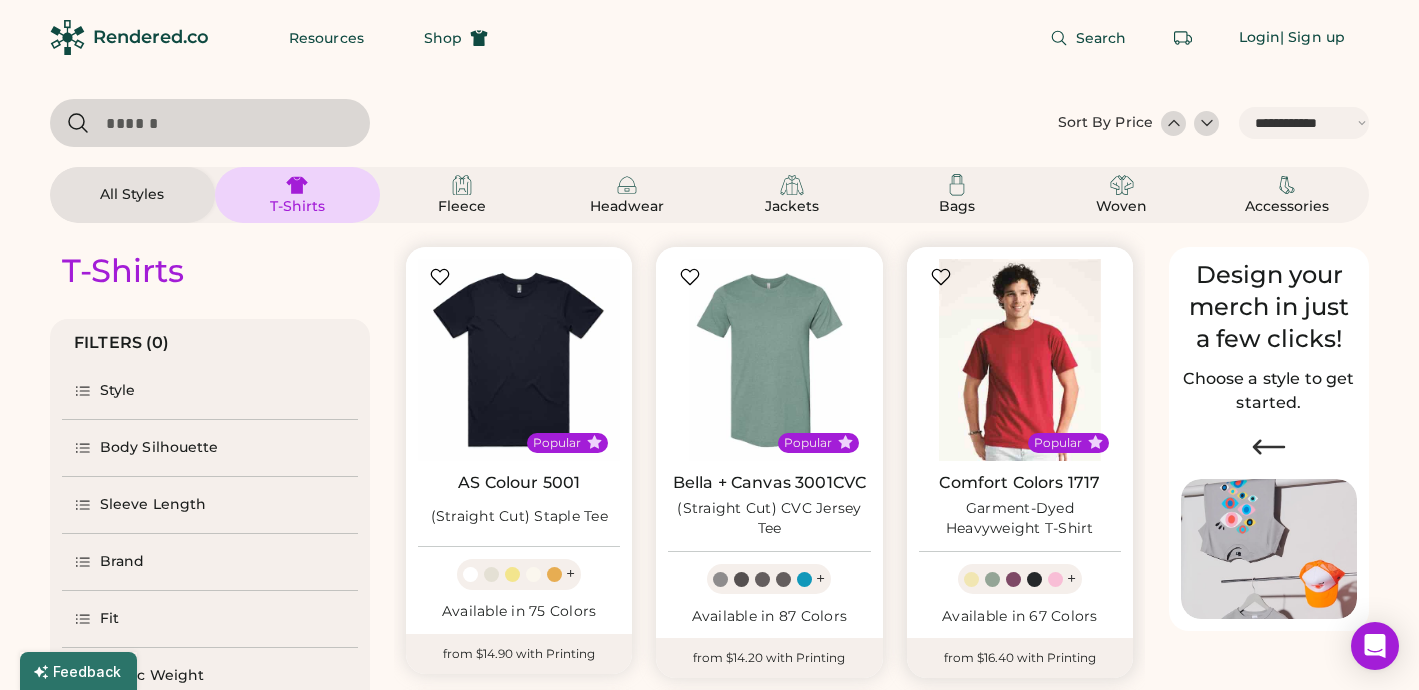 click at bounding box center [1020, 360] 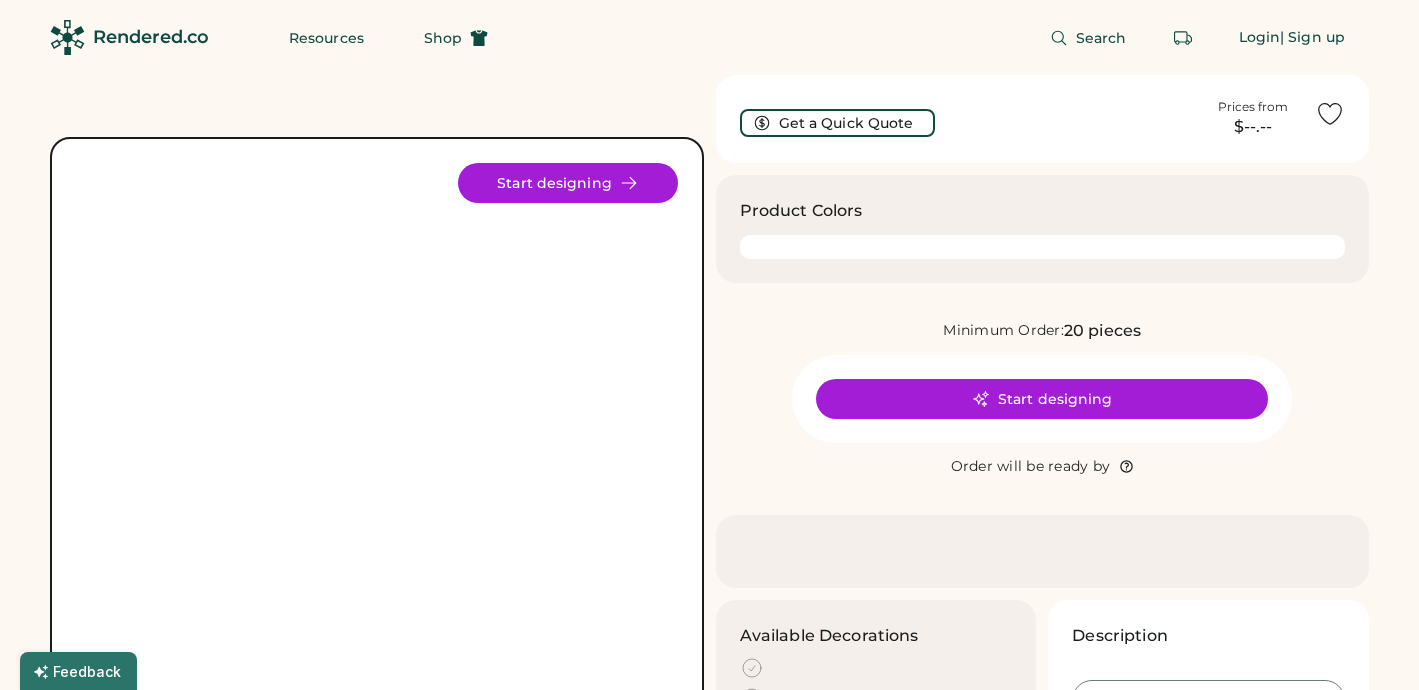 scroll, scrollTop: 0, scrollLeft: 0, axis: both 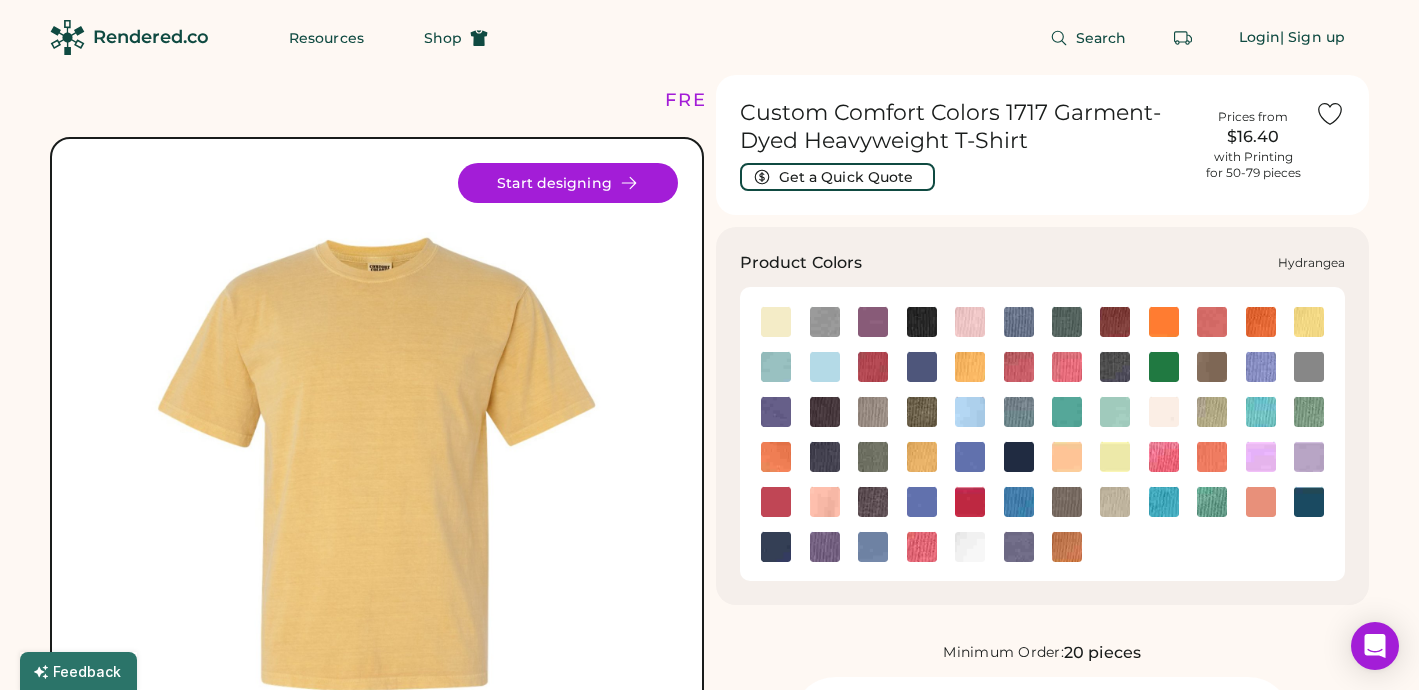 click 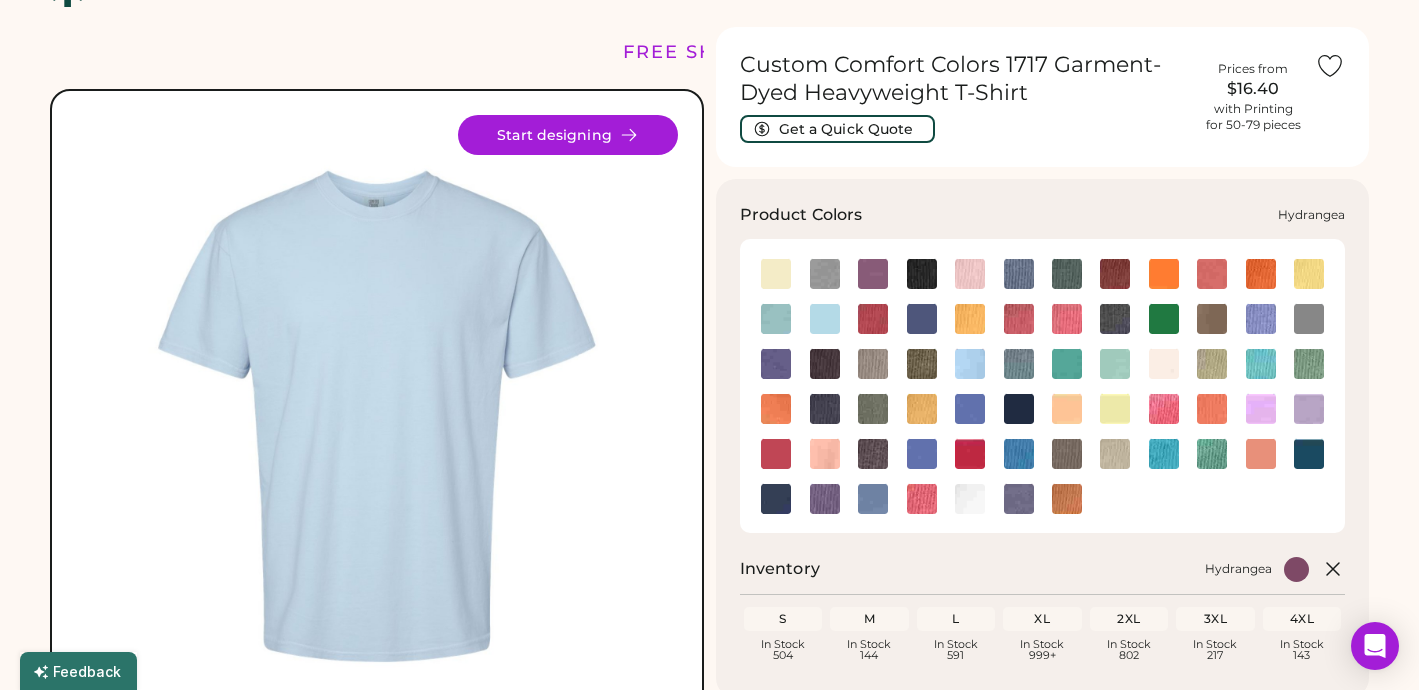 scroll, scrollTop: 90, scrollLeft: 0, axis: vertical 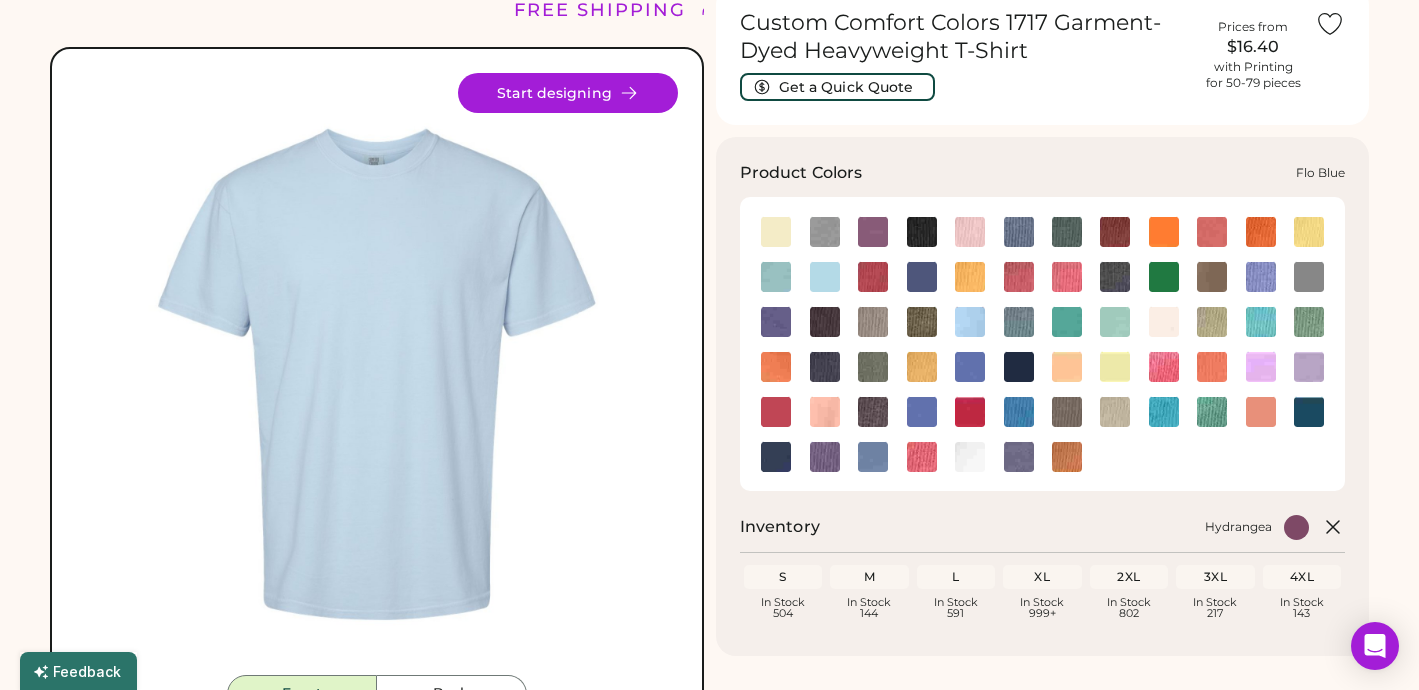click 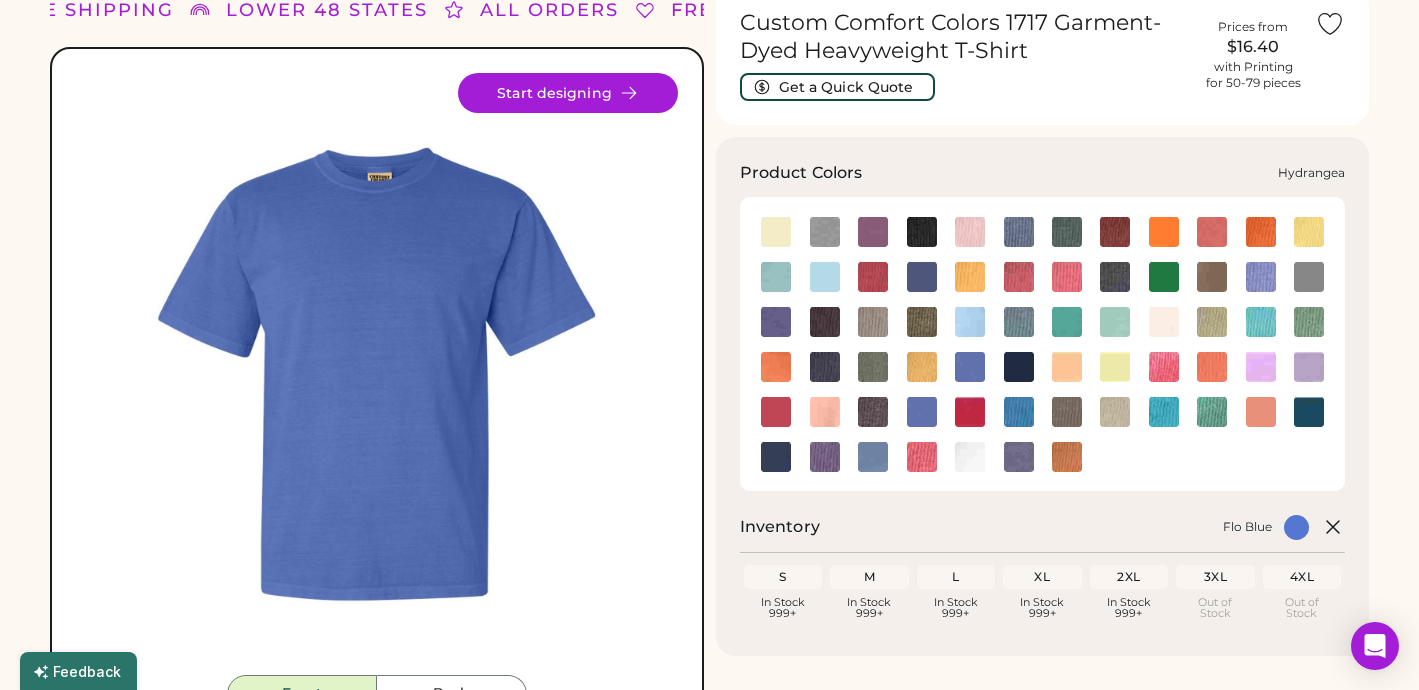 click 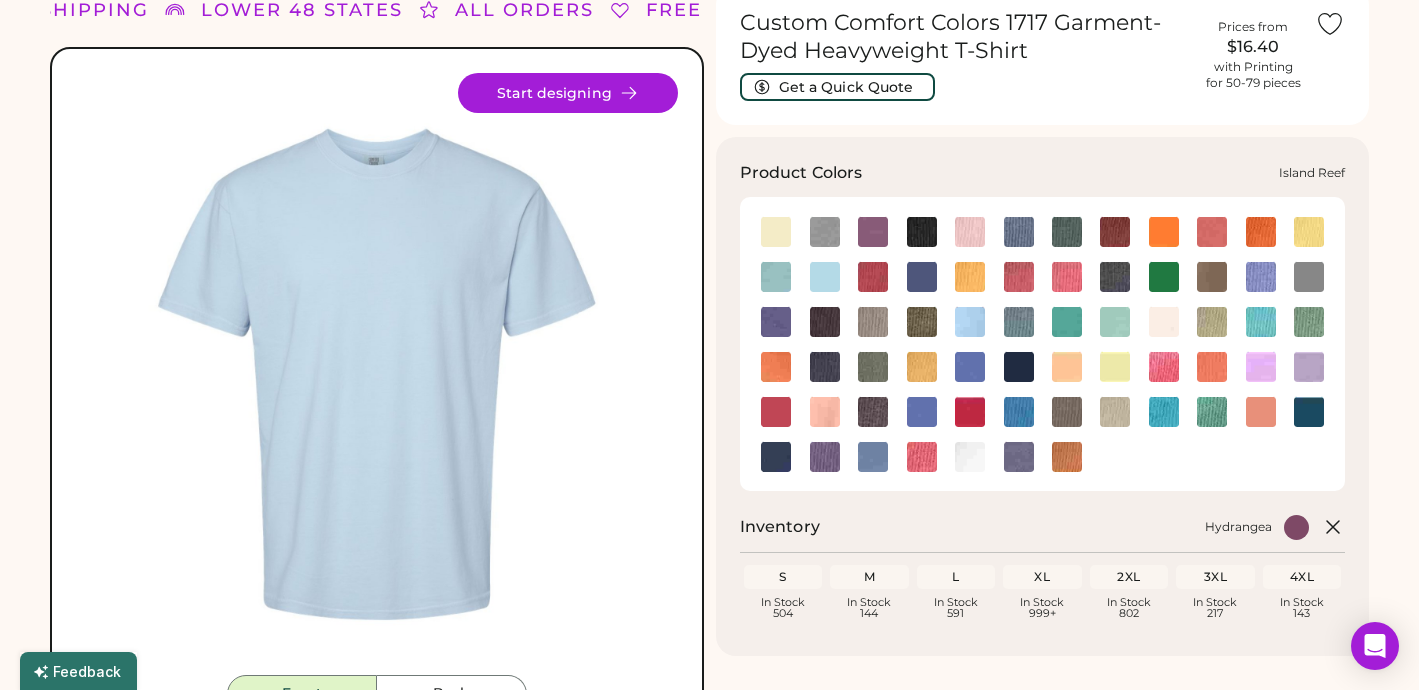 click 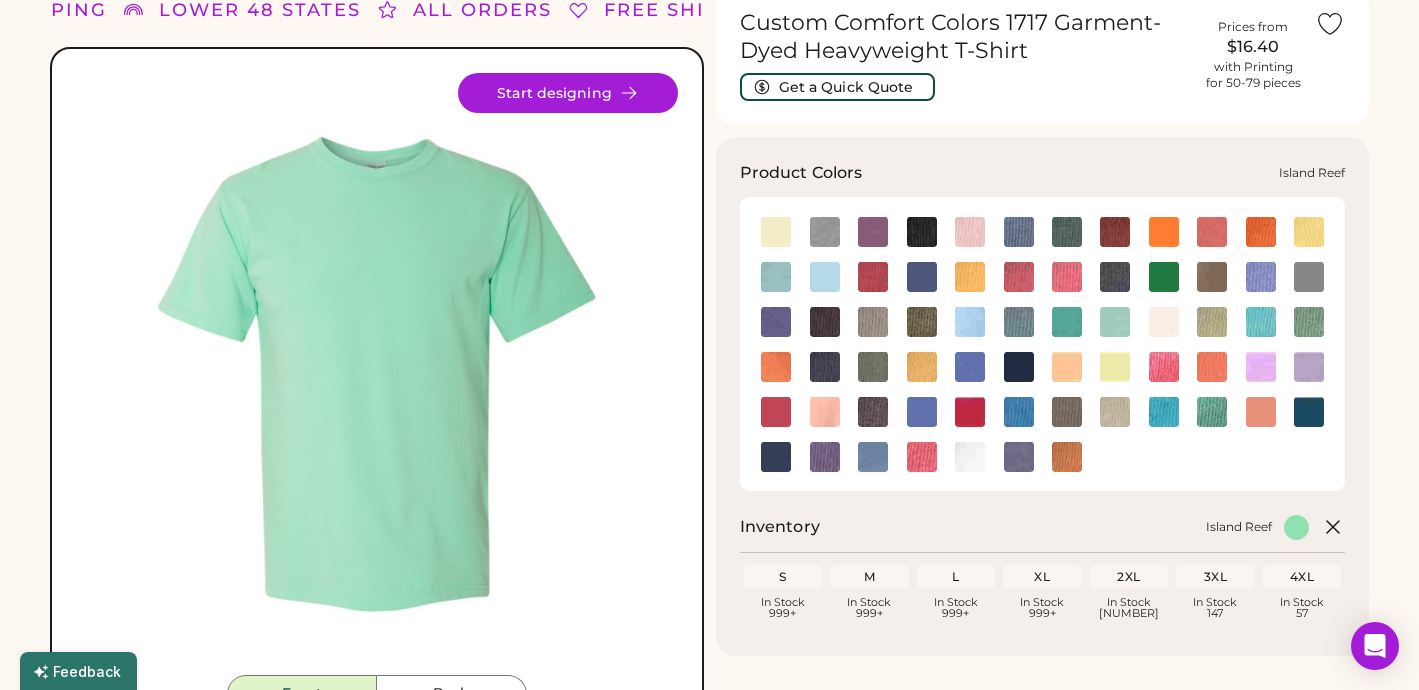 click 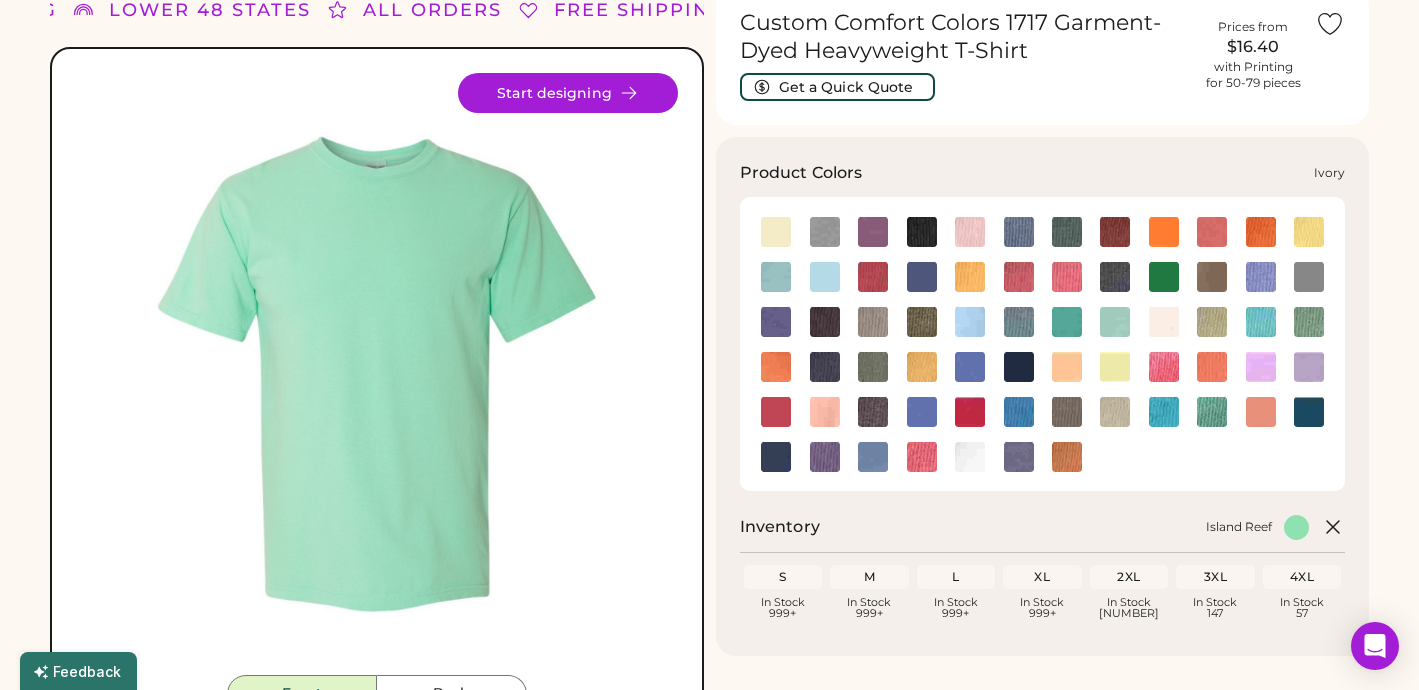 click 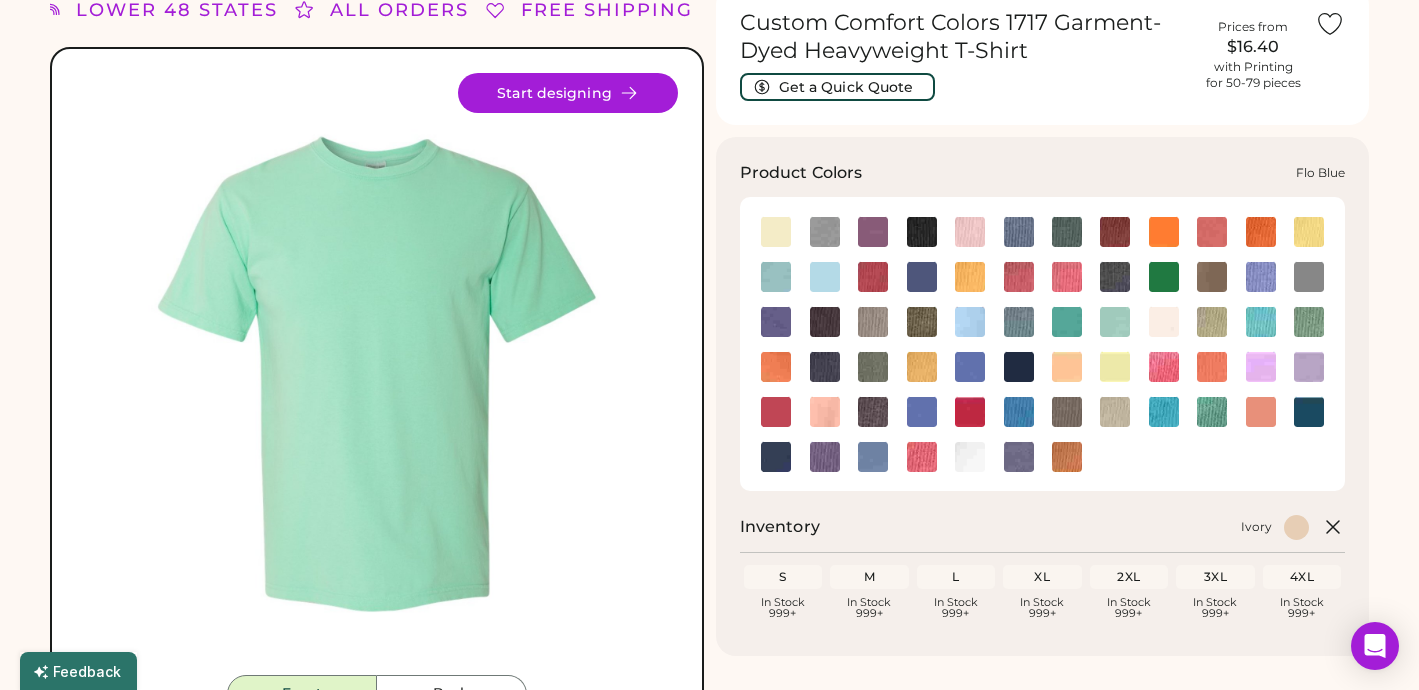 click 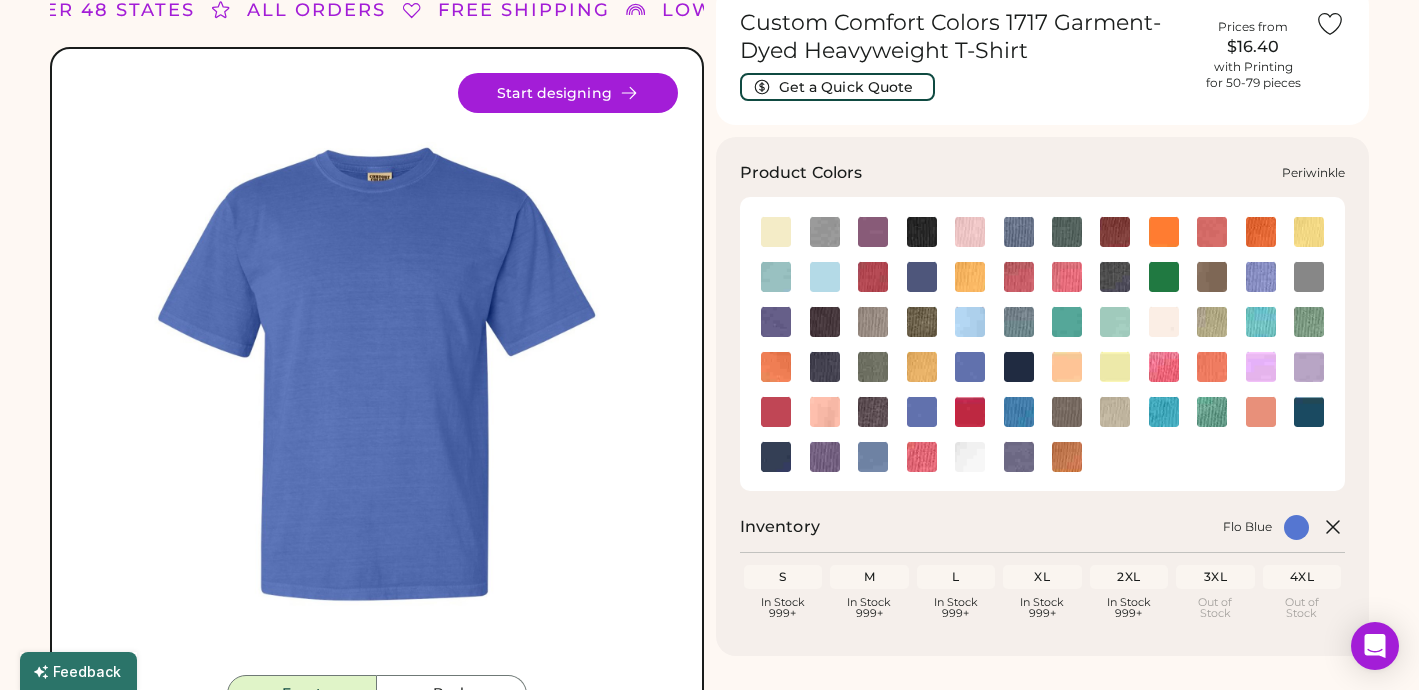 click 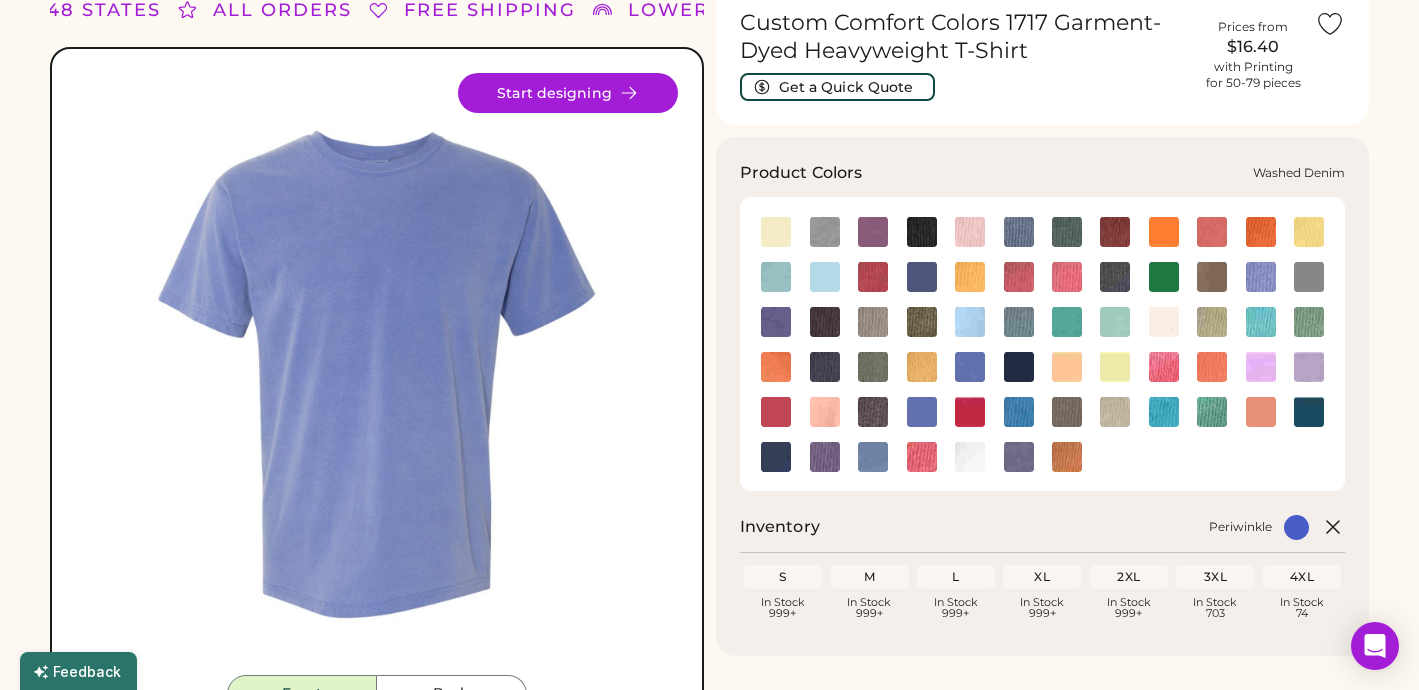 click 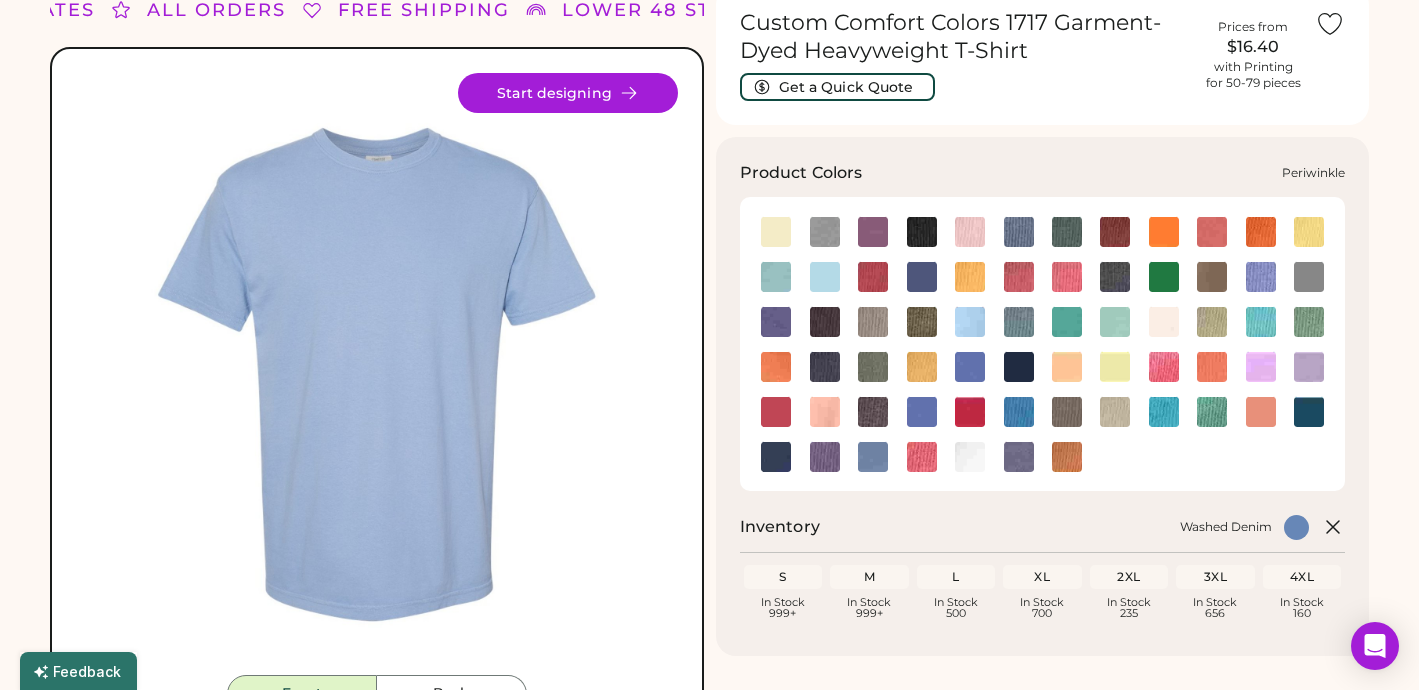 click 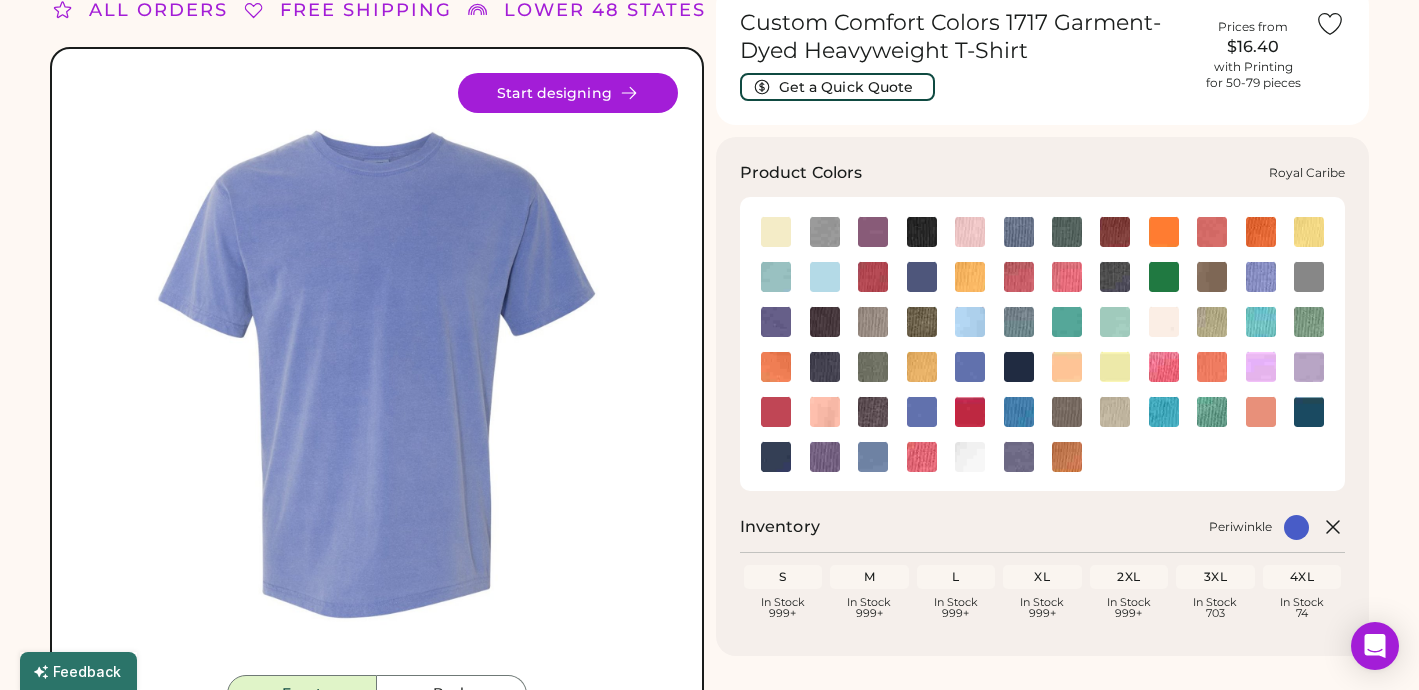 click 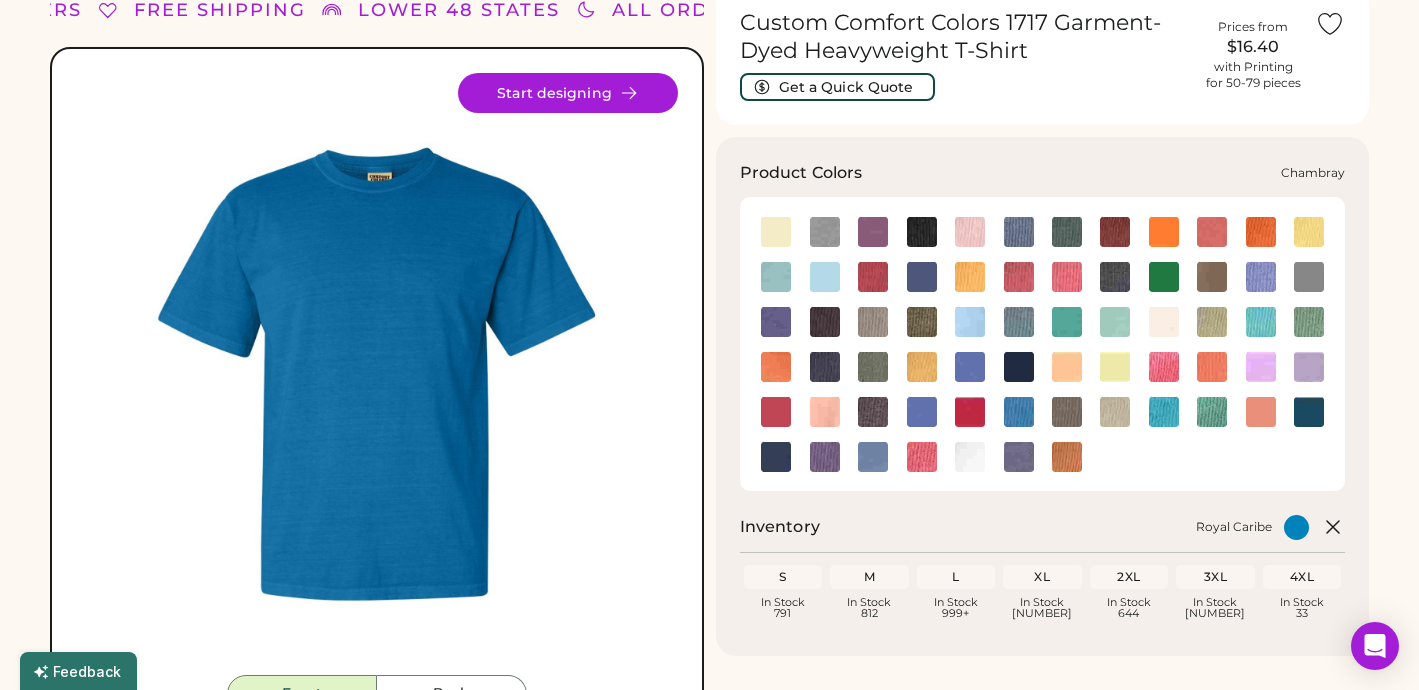 click 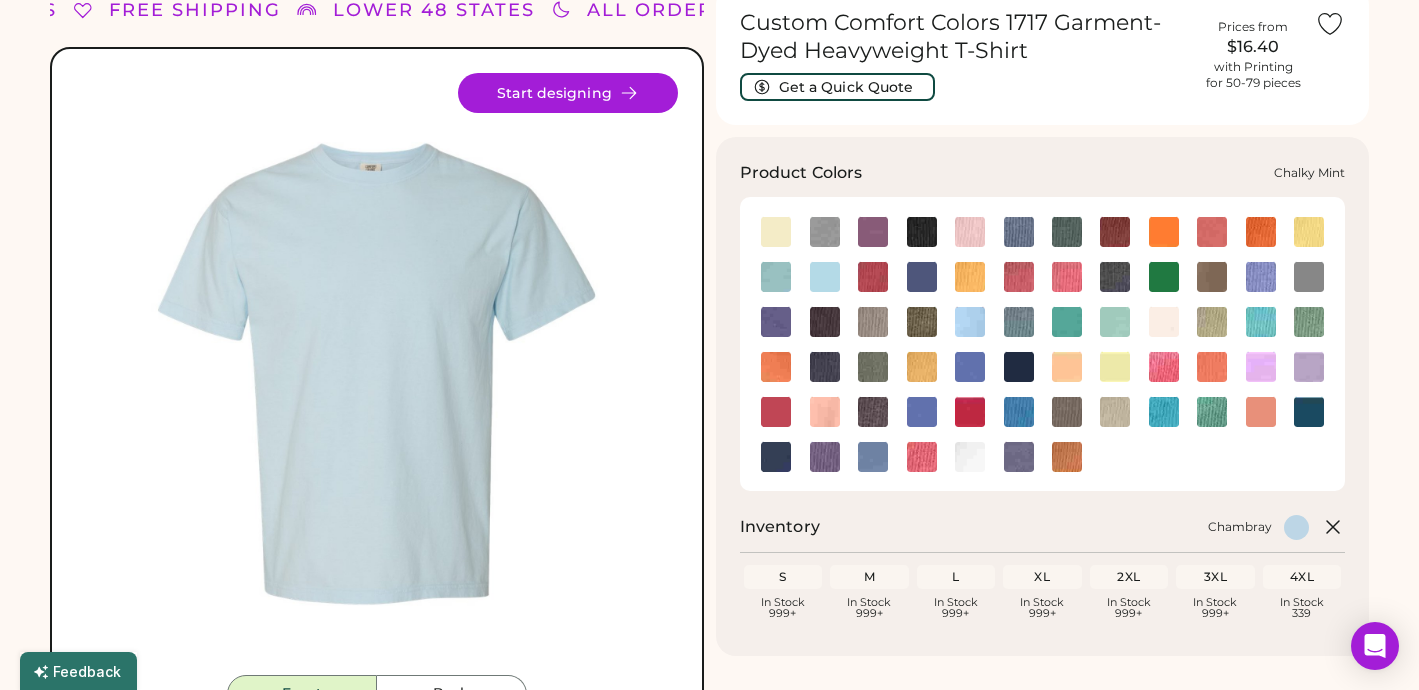 click 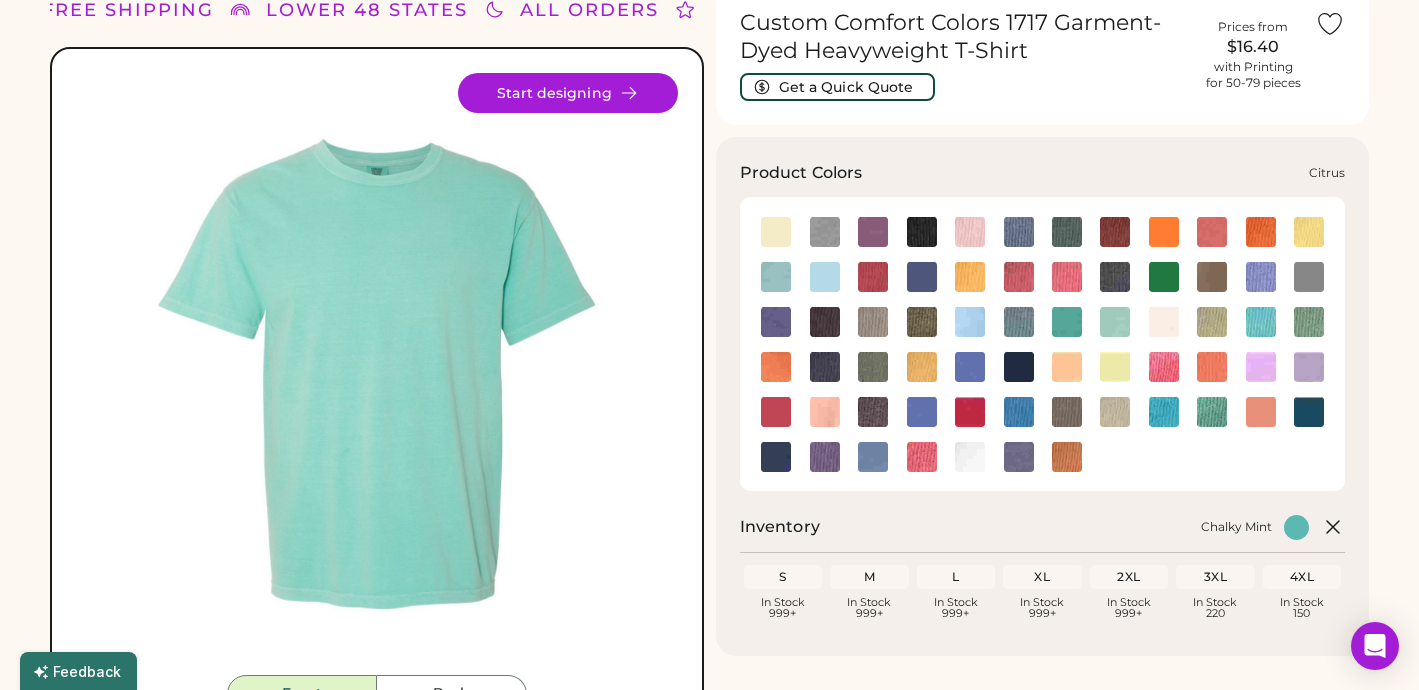 click 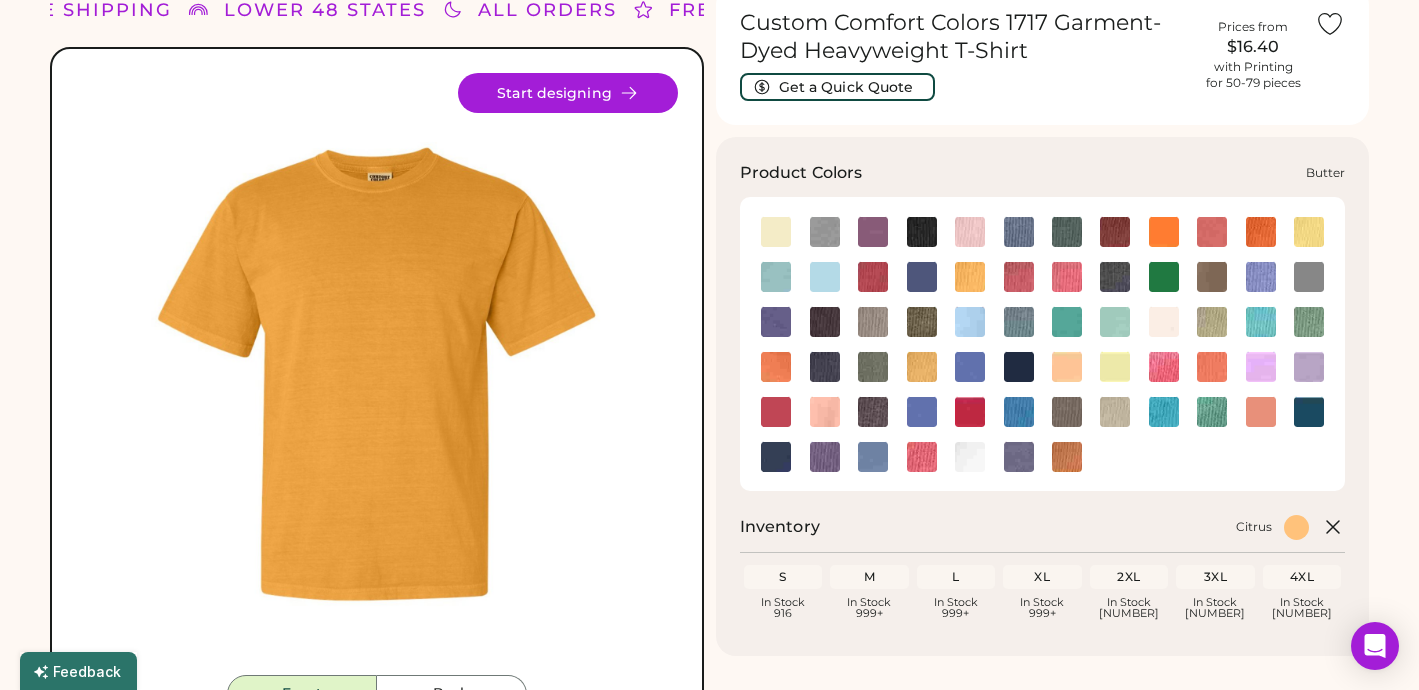 click 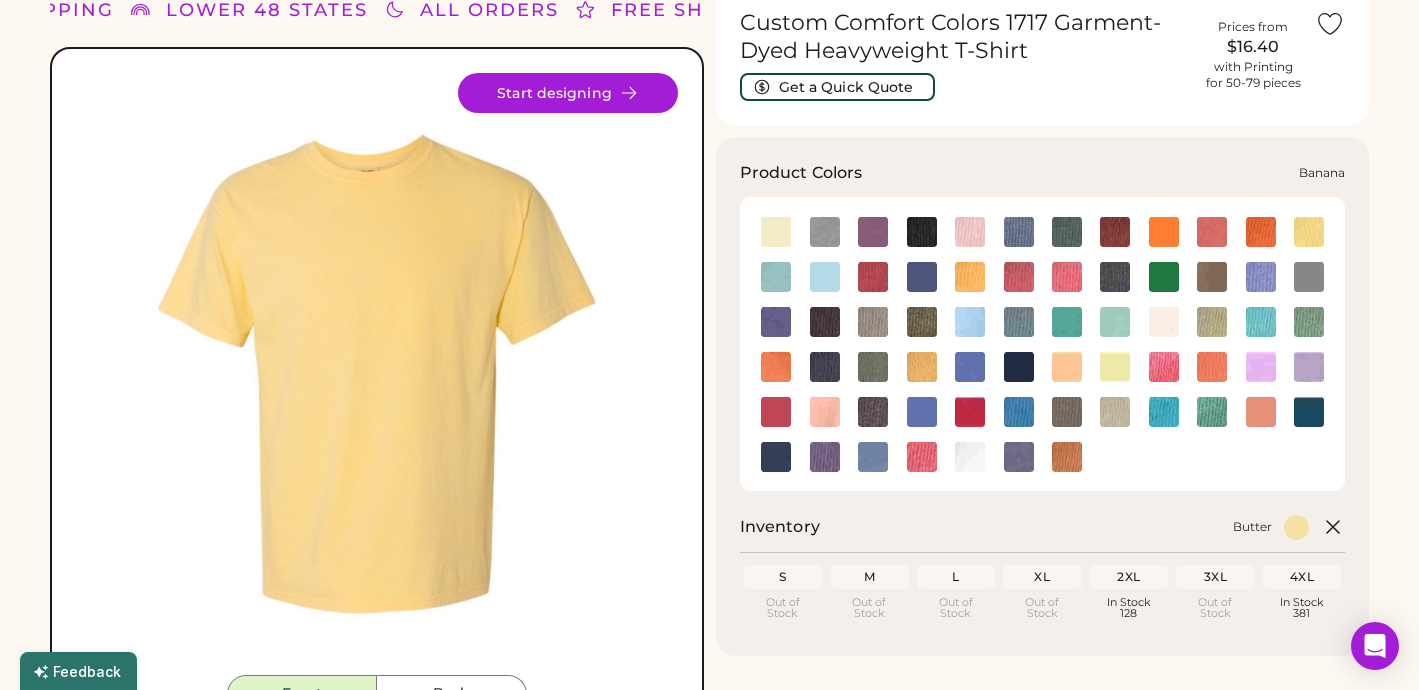click 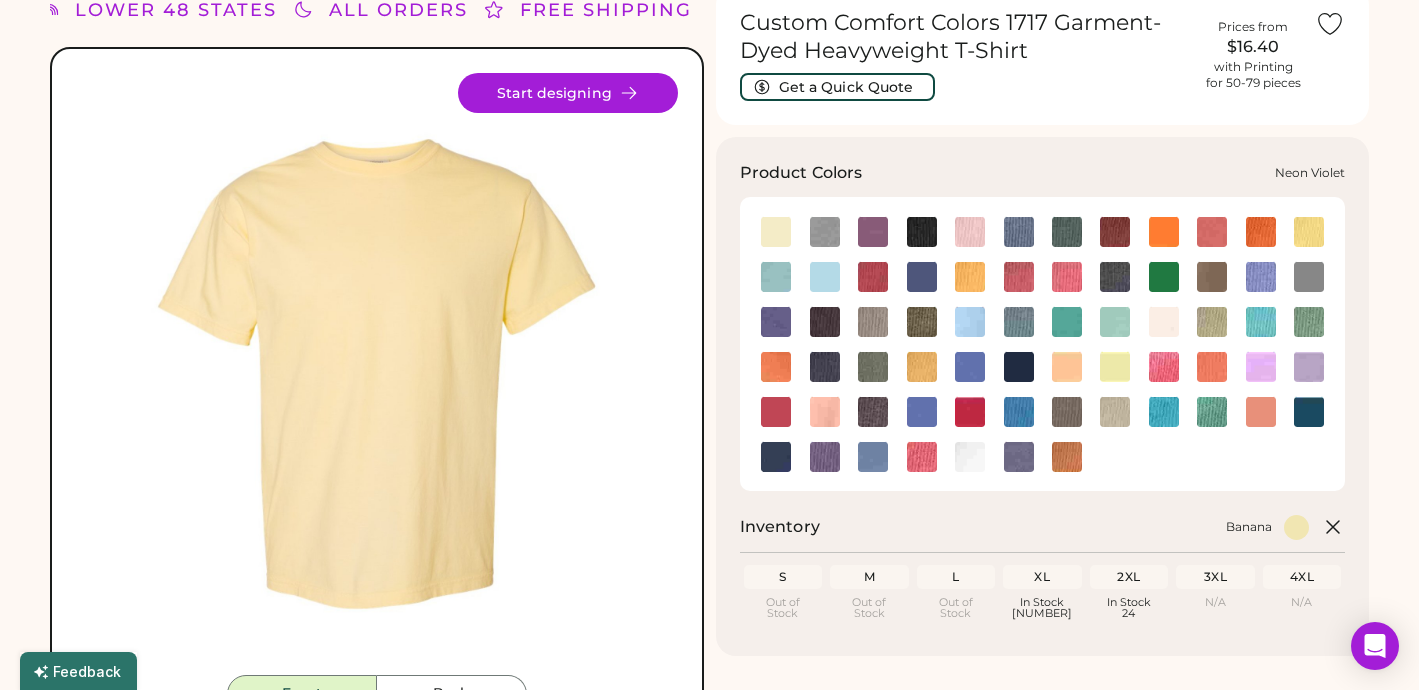 click 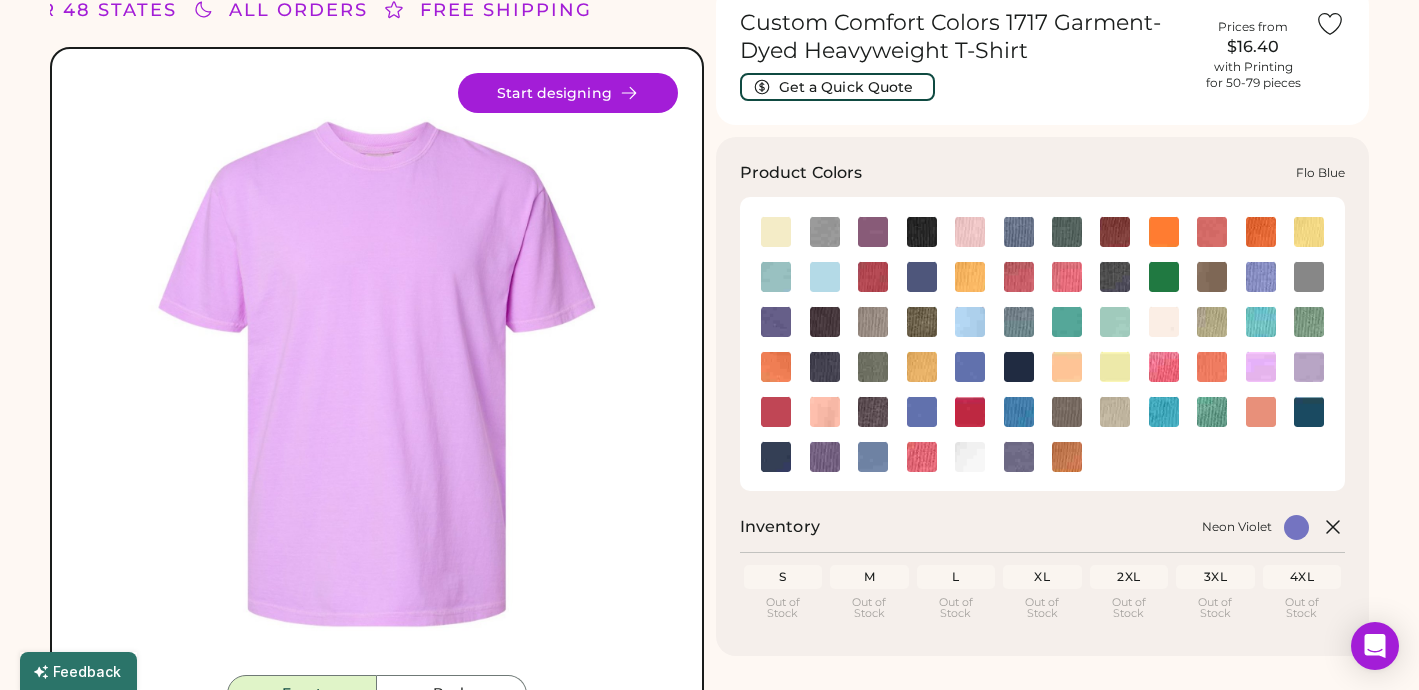 click 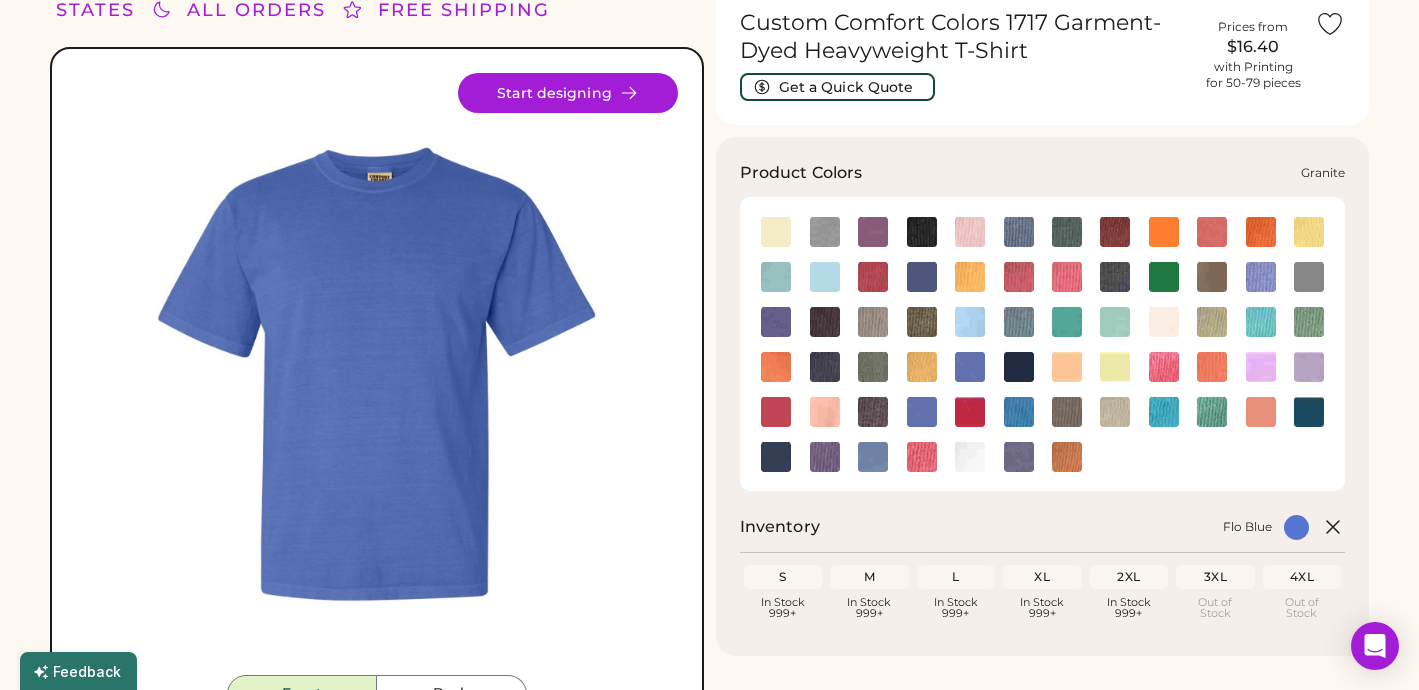 click 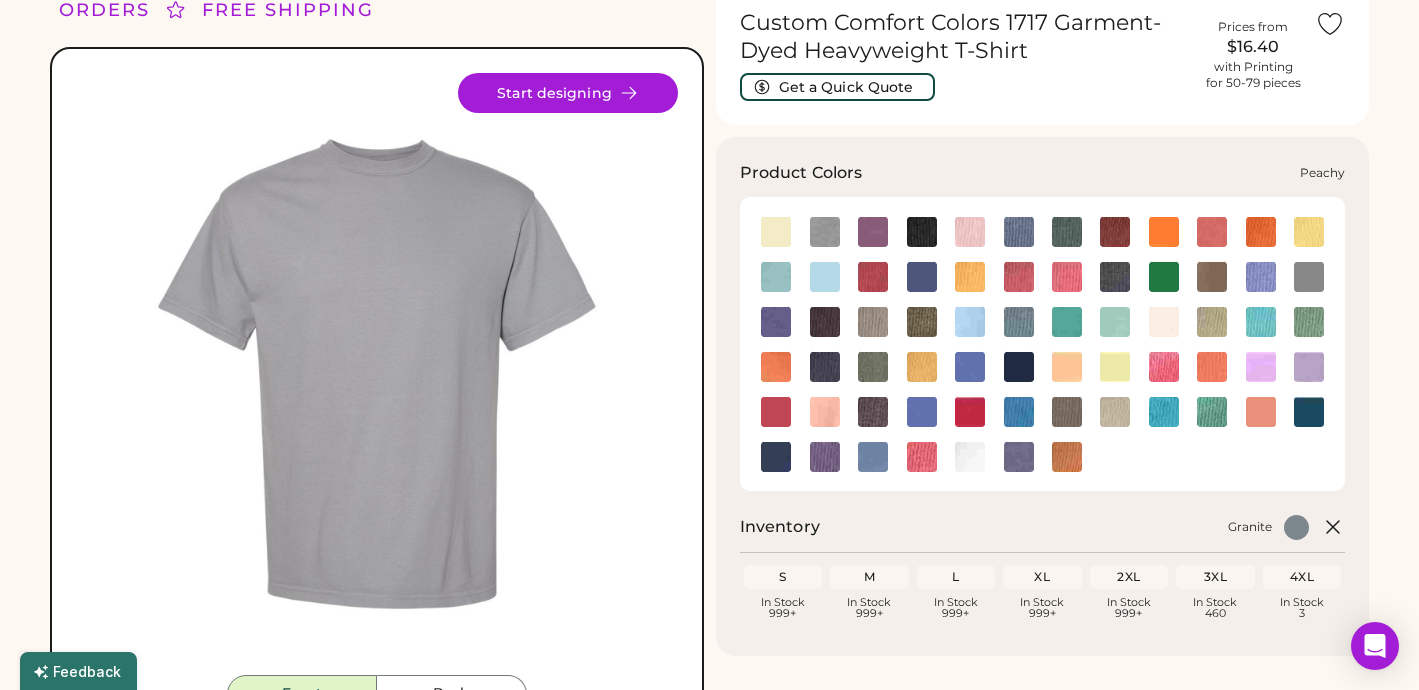 click 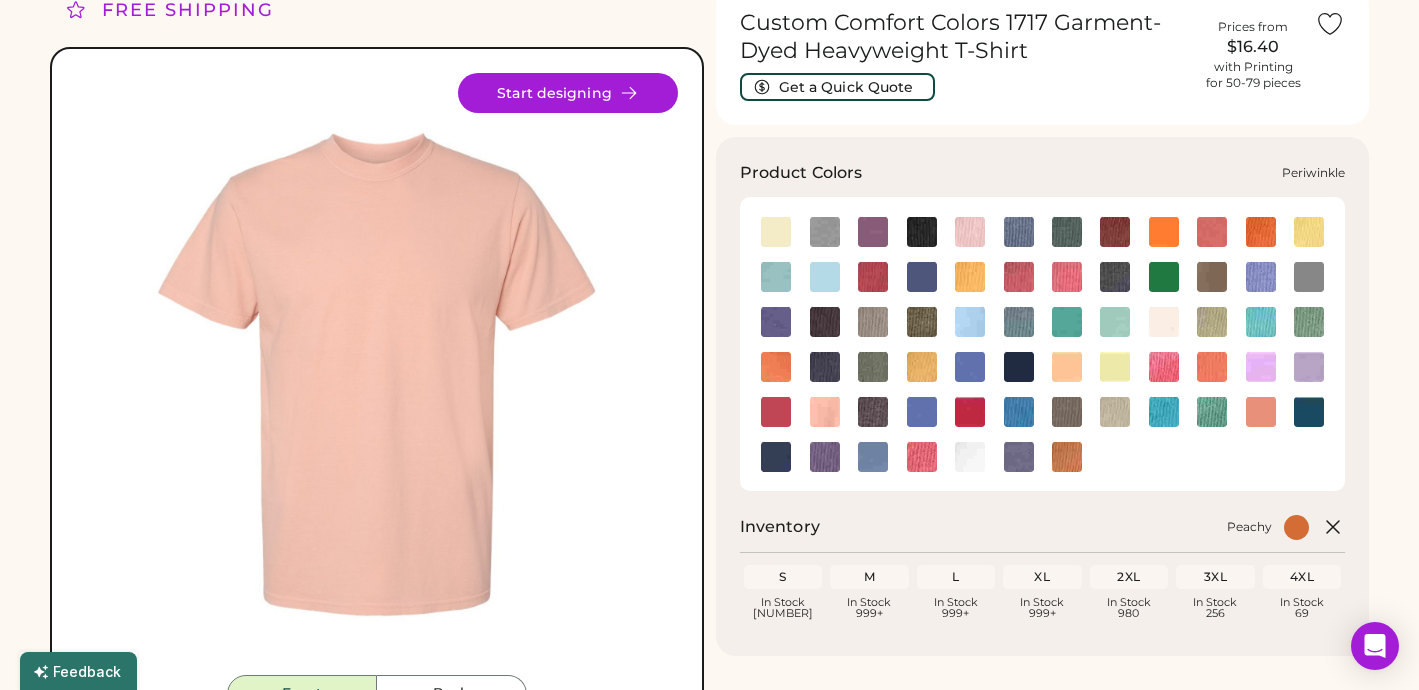 click 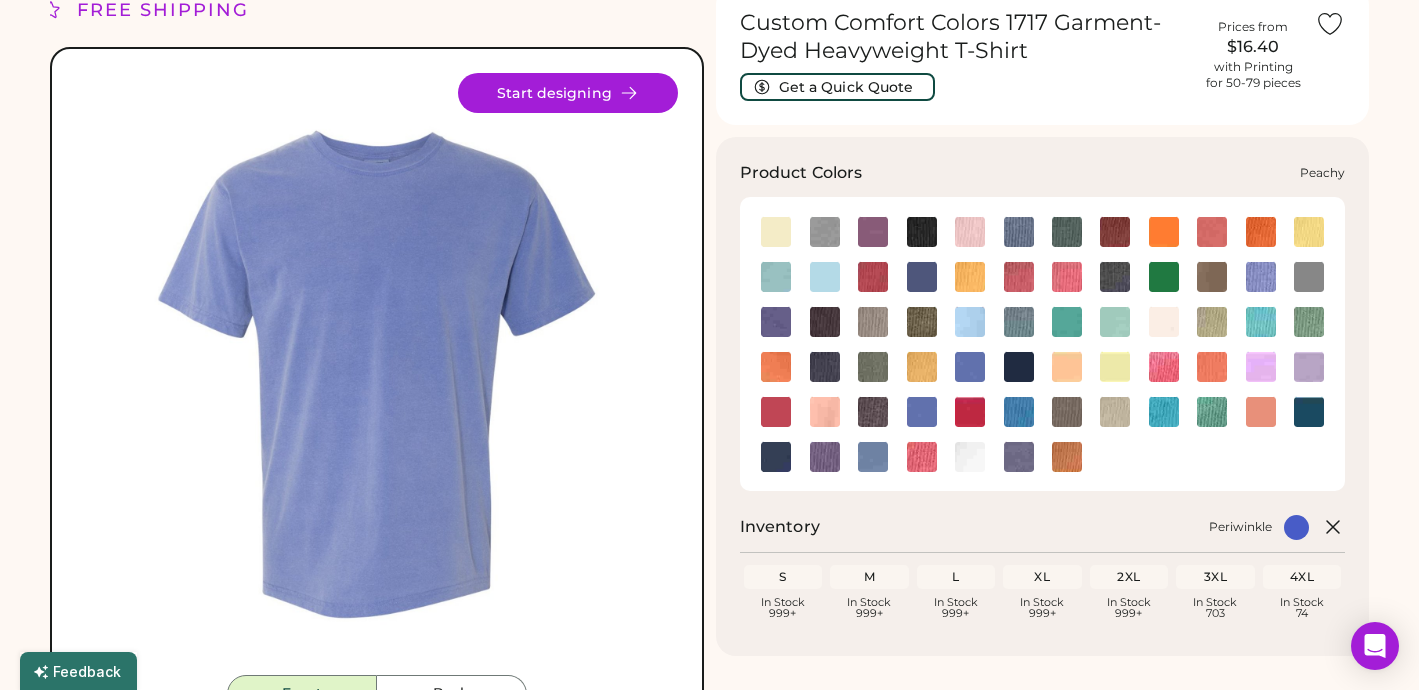 click 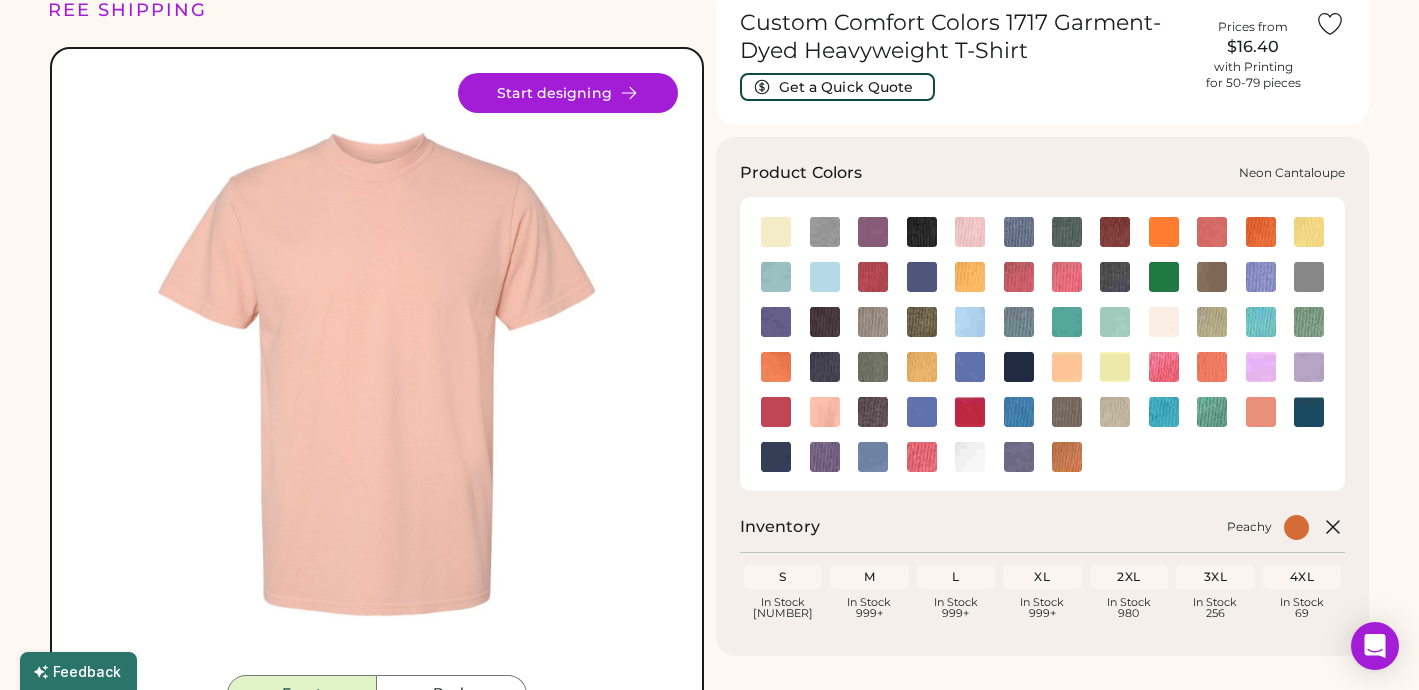 click 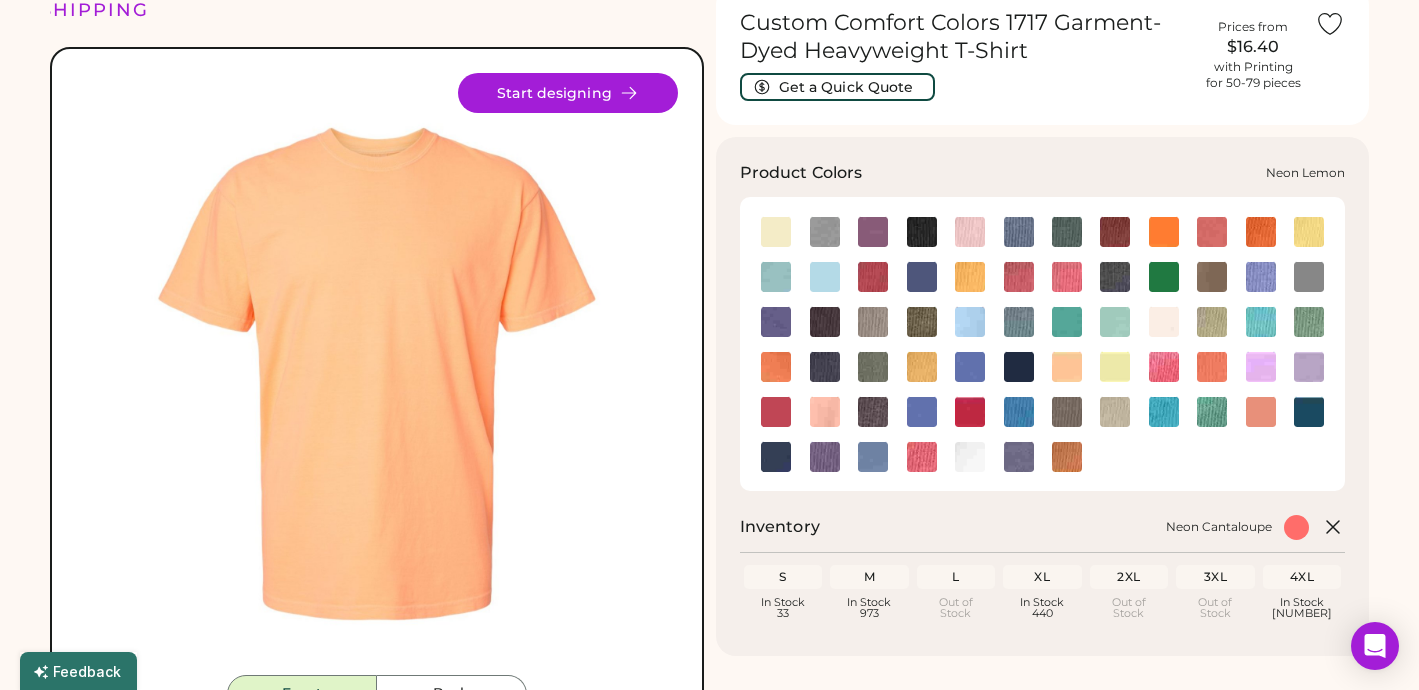 click 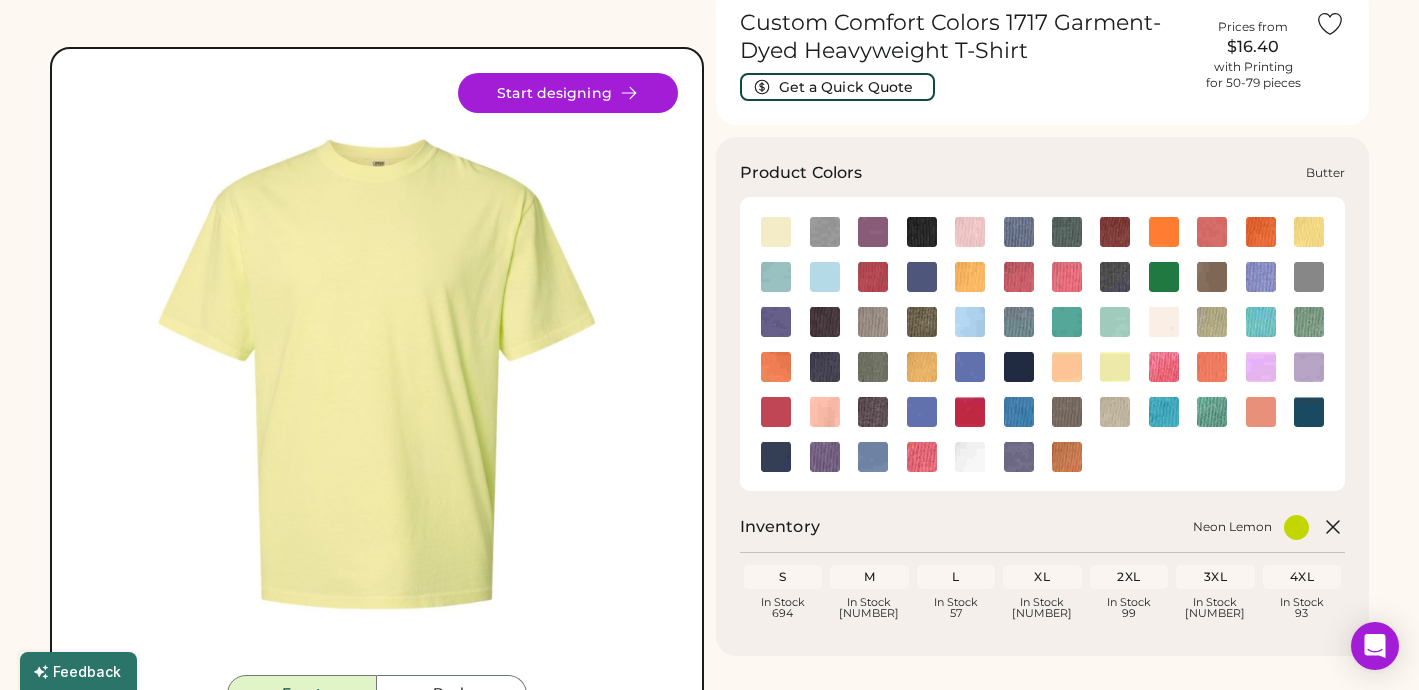 click 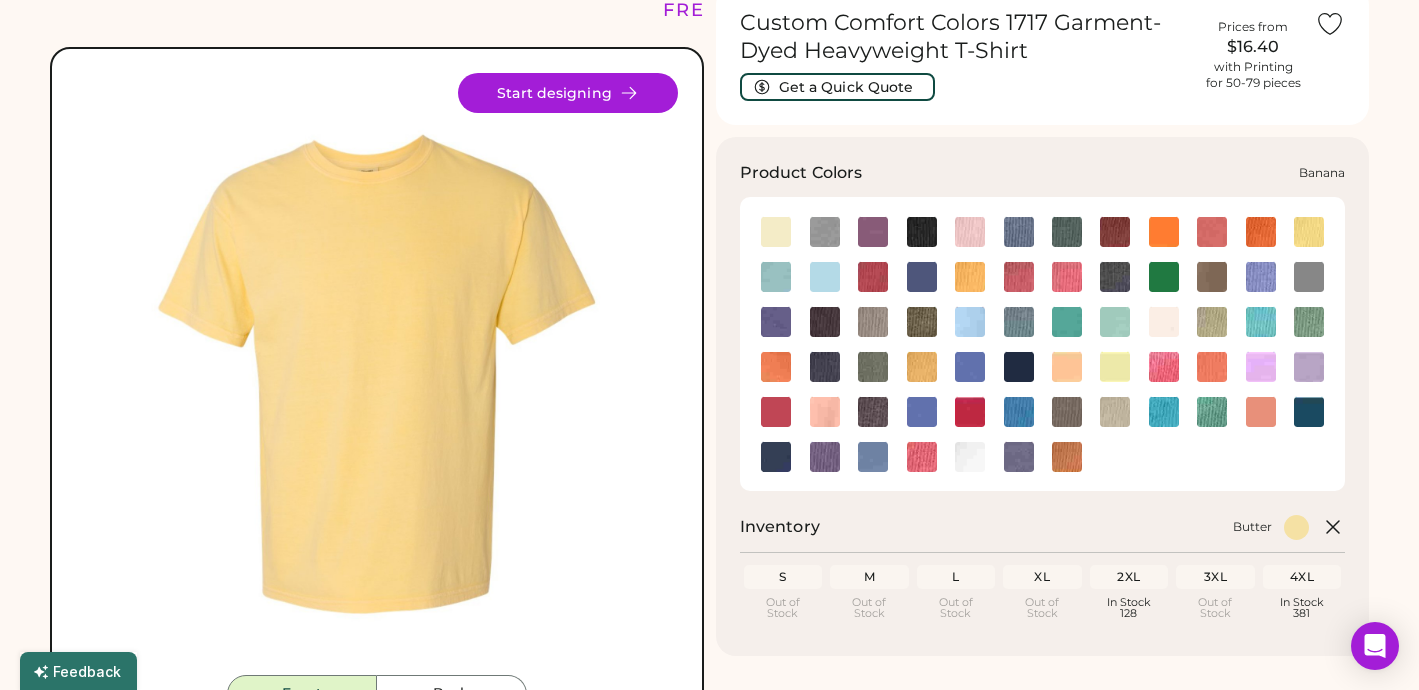 click 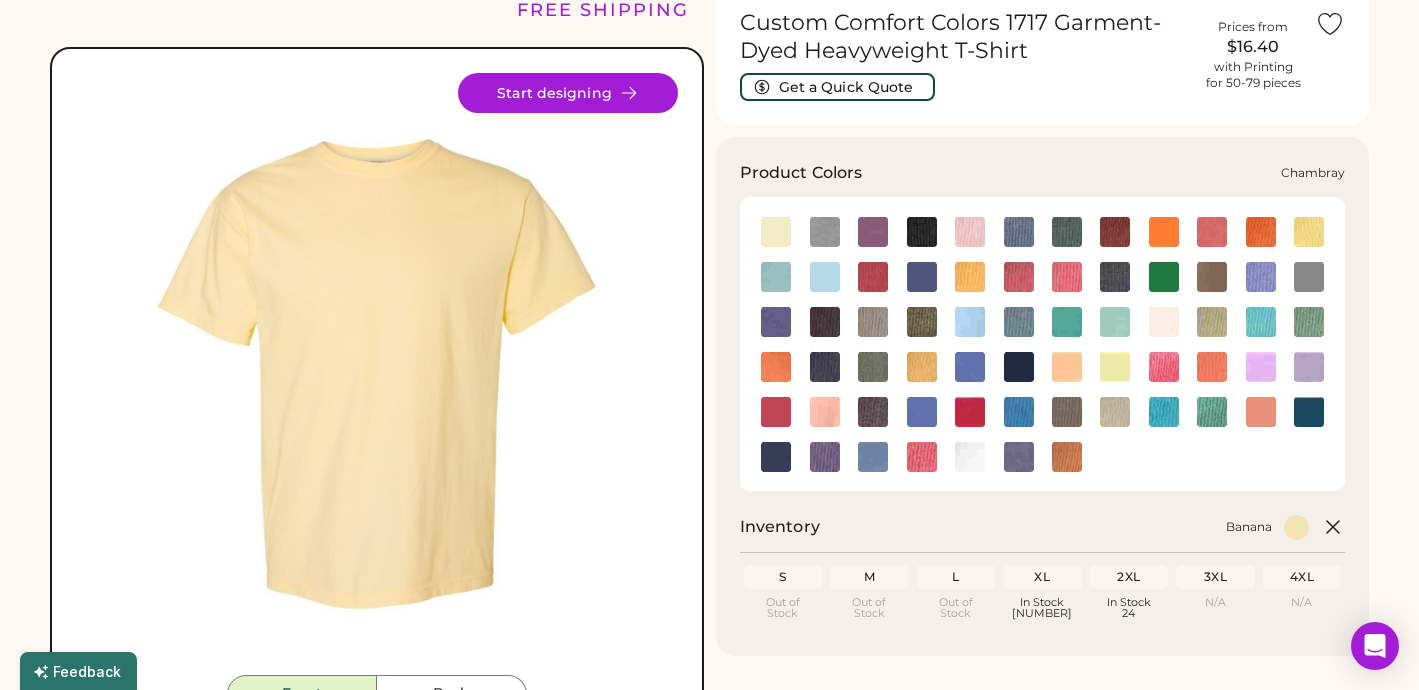 click 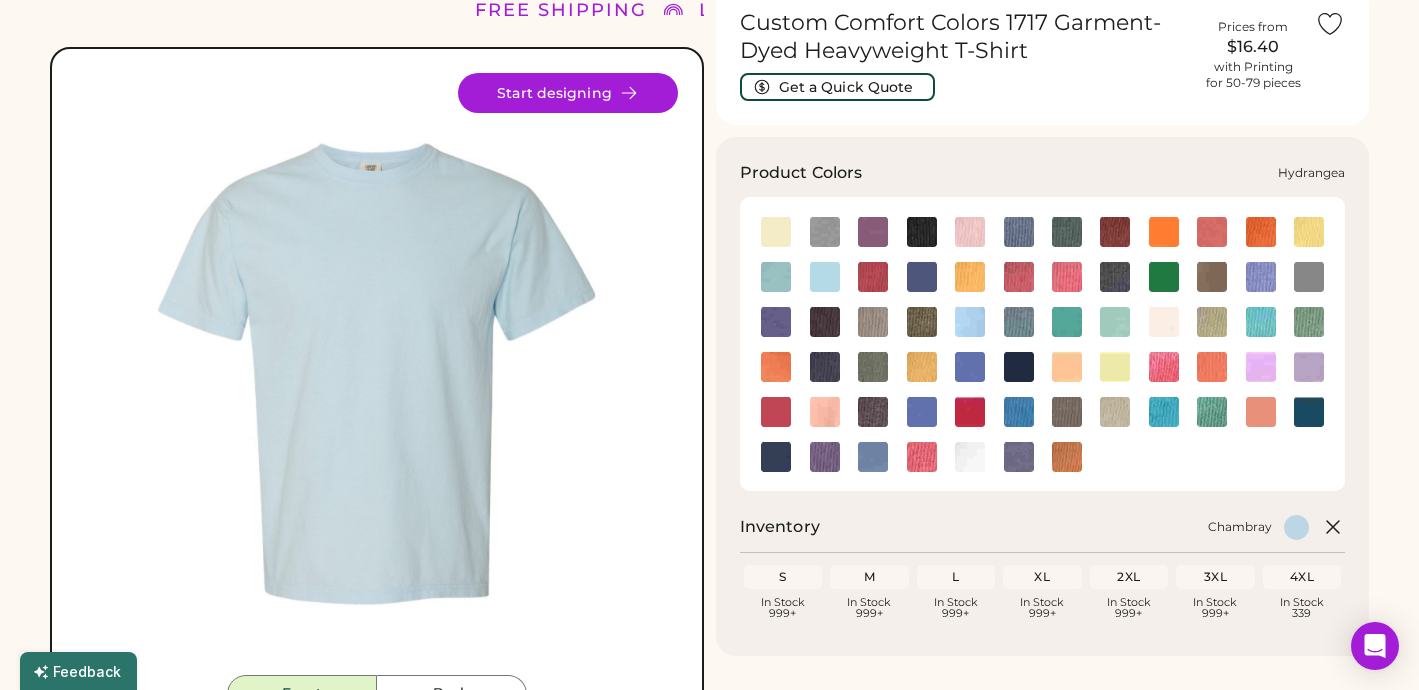 click 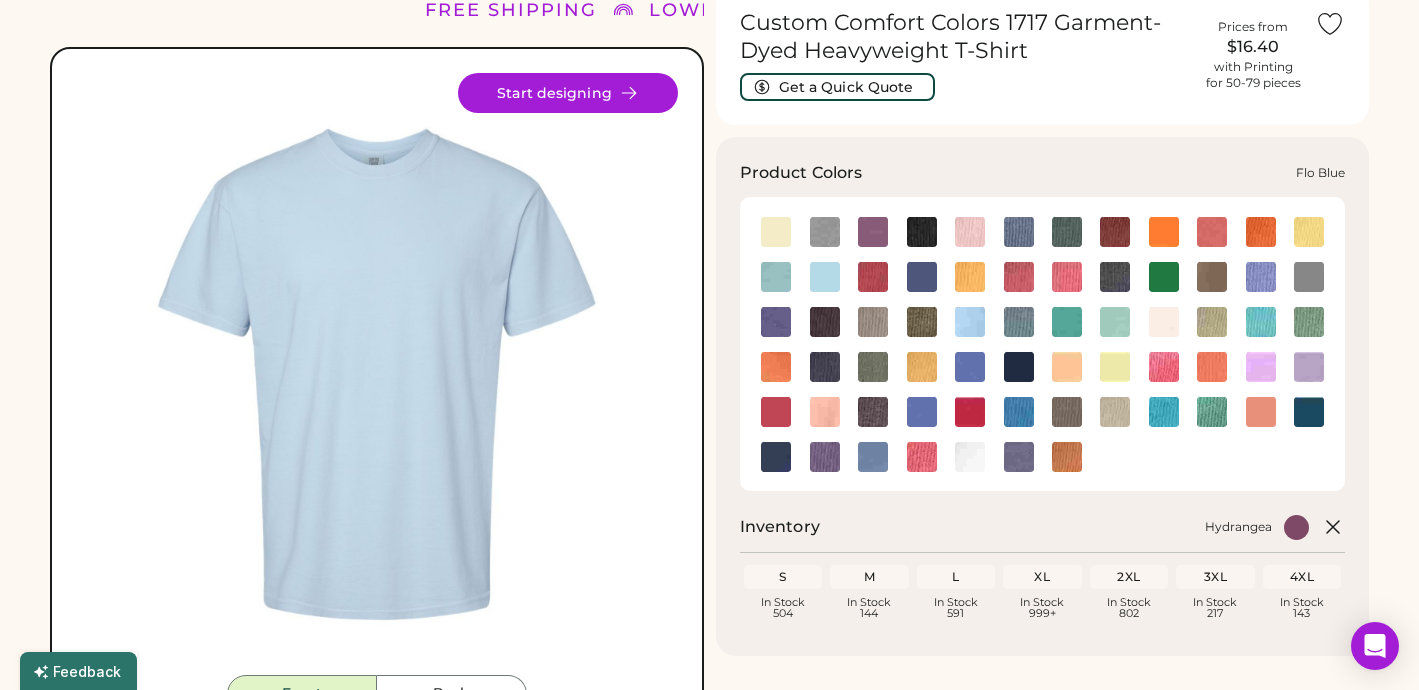 click 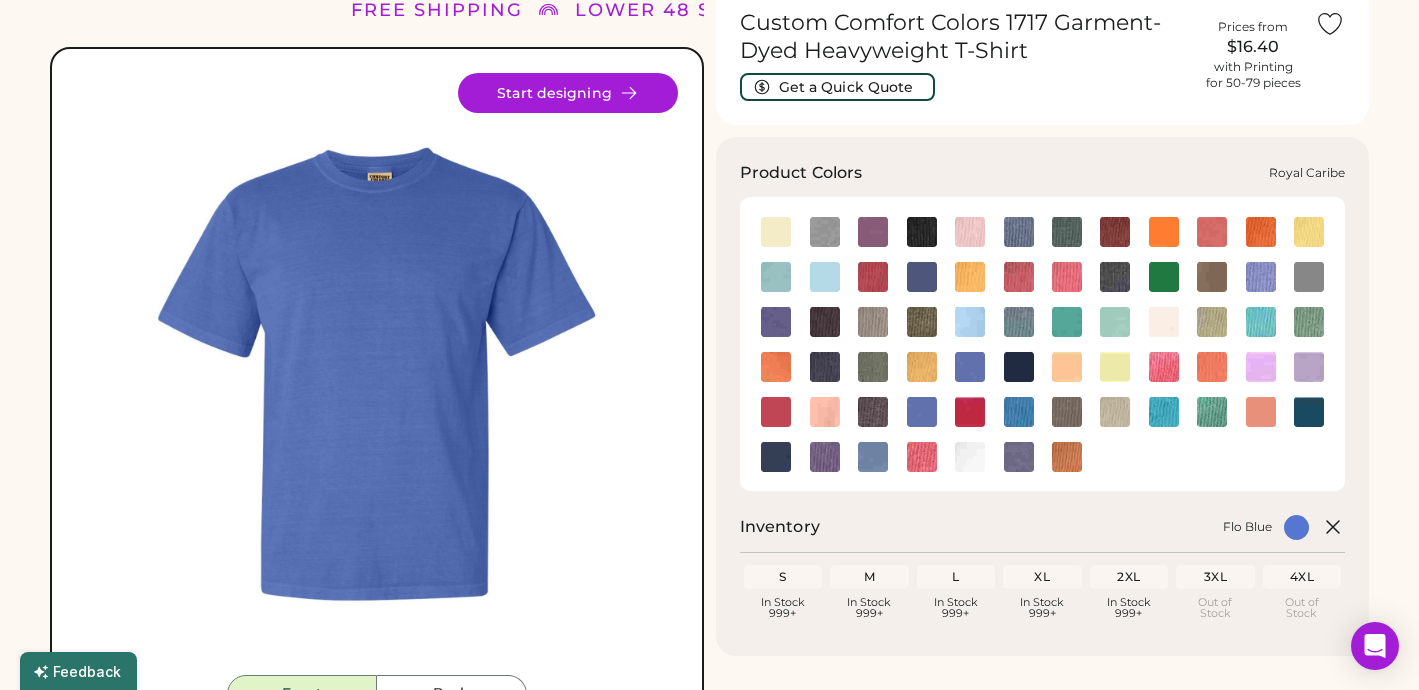 click at bounding box center [1018, 411] 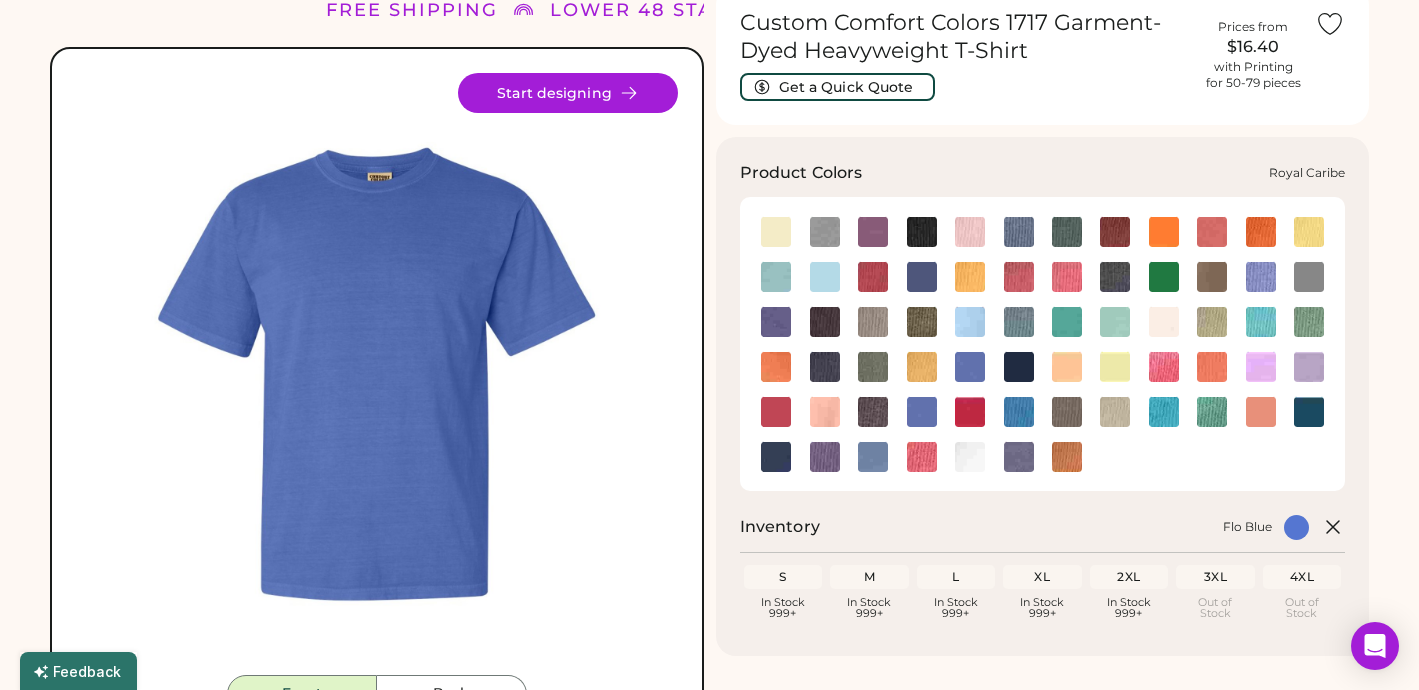click 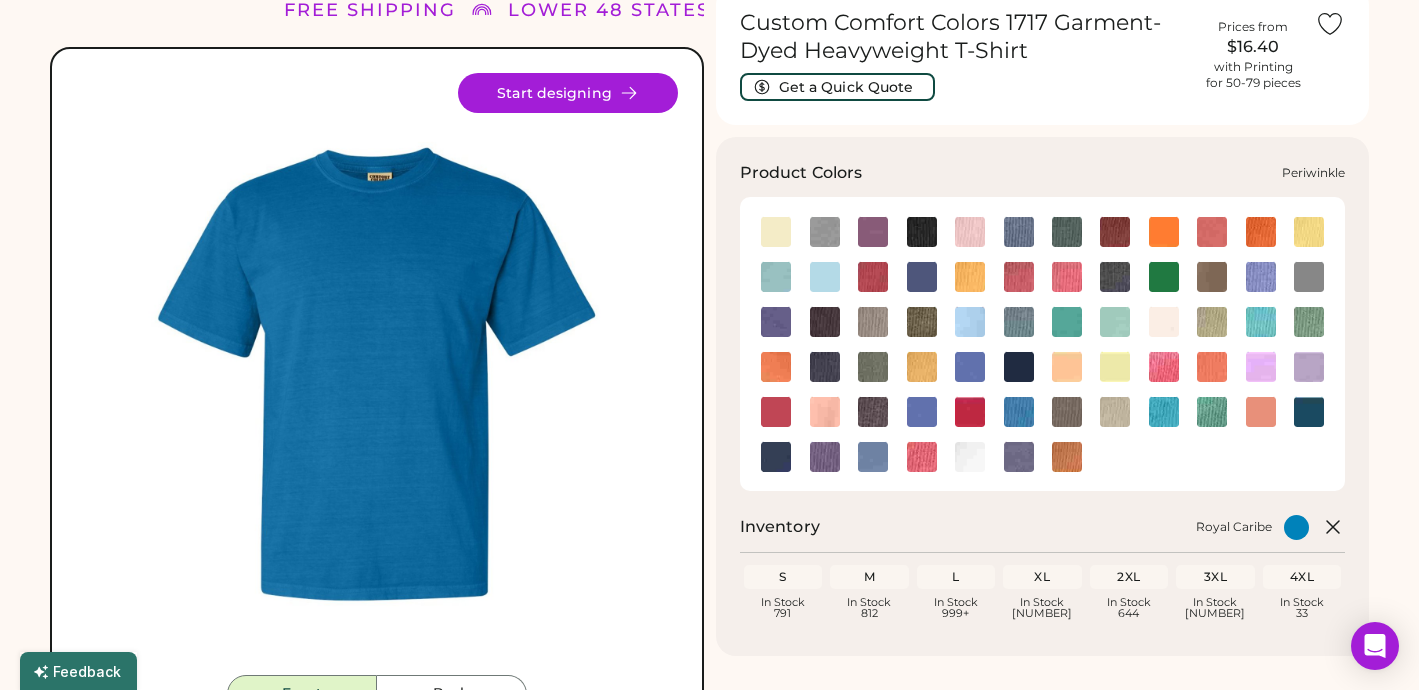 click 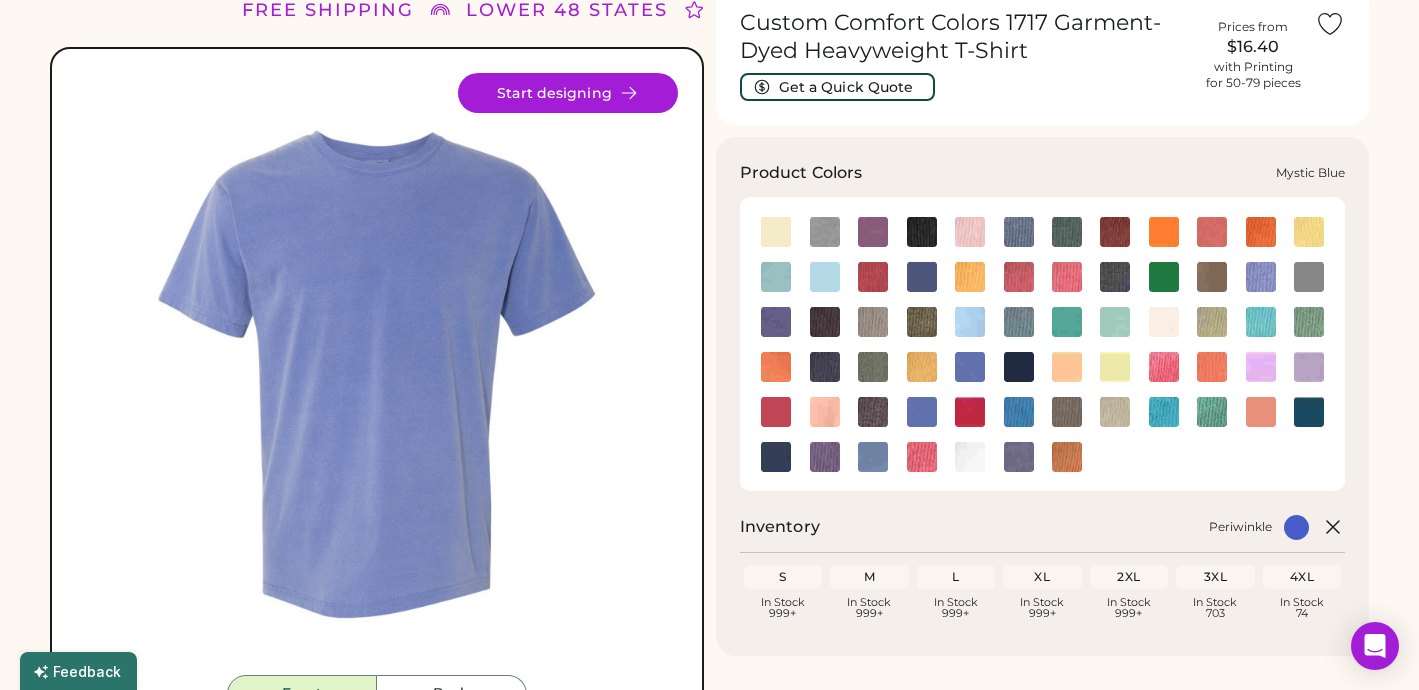click 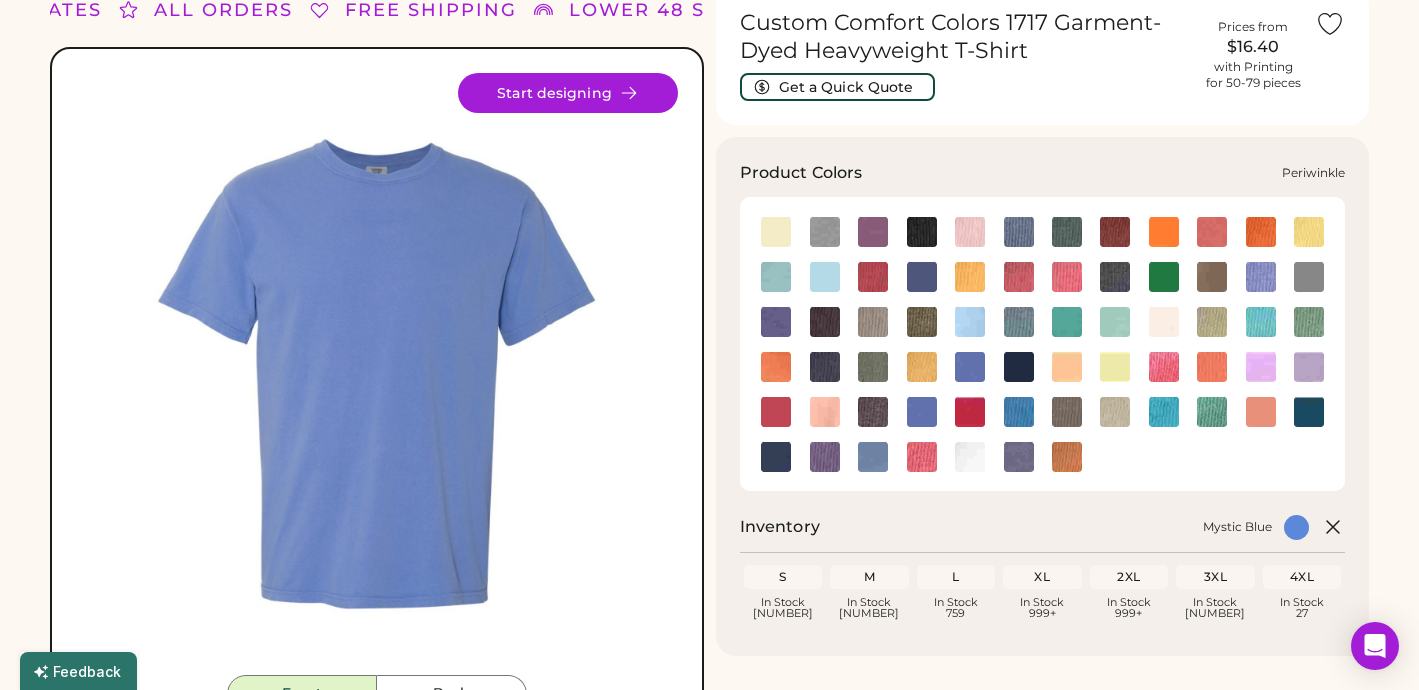 click 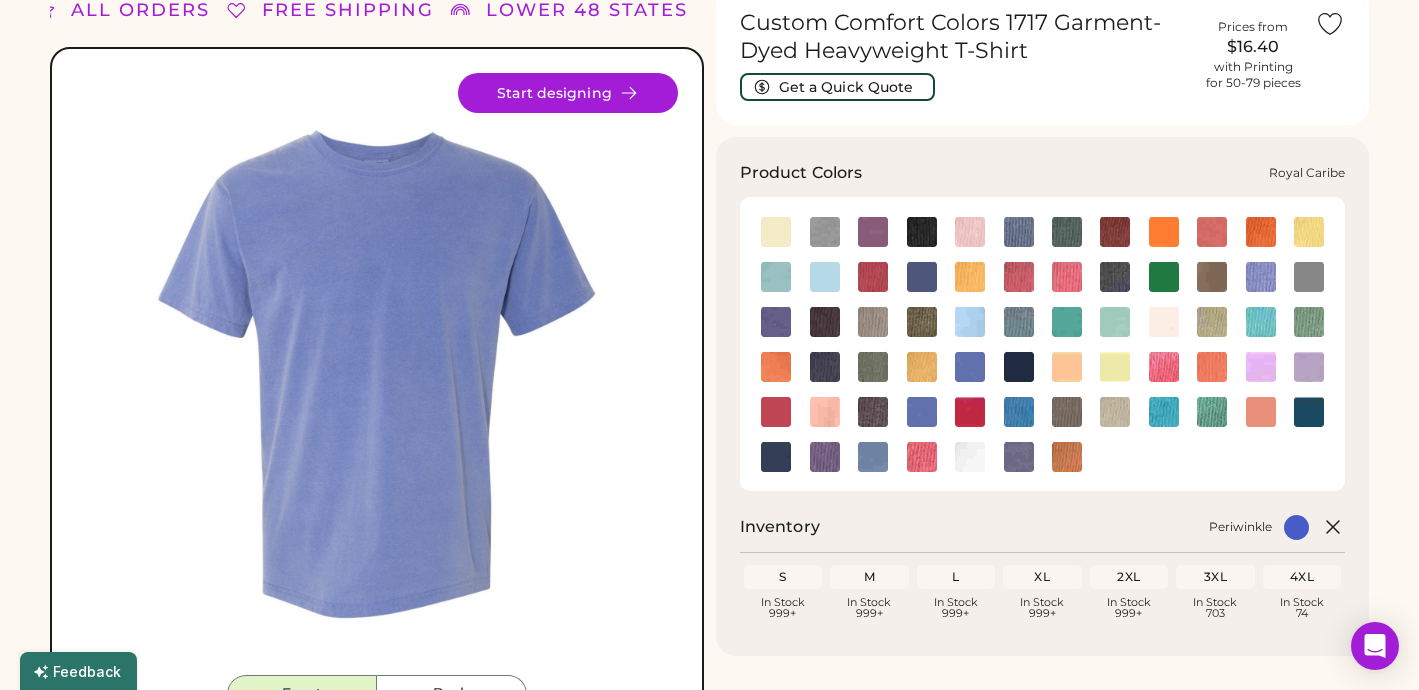 click 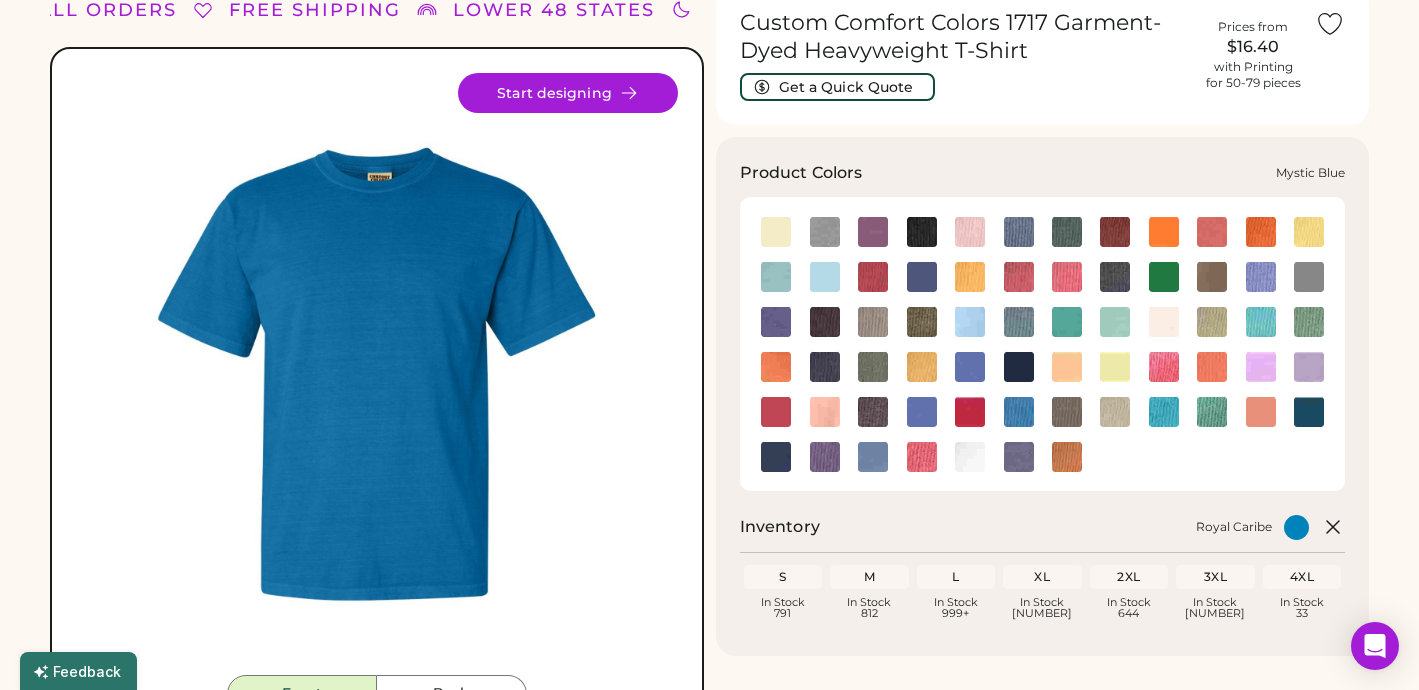 click 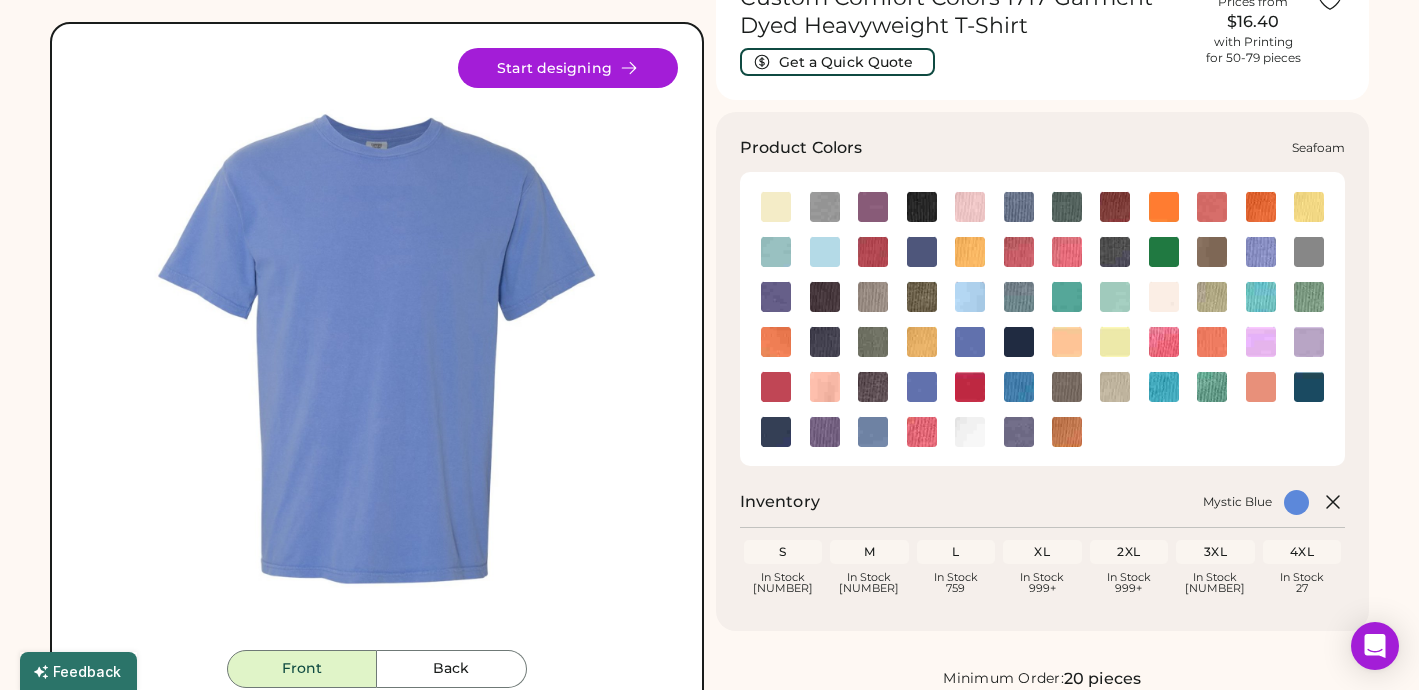 scroll, scrollTop: 120, scrollLeft: 0, axis: vertical 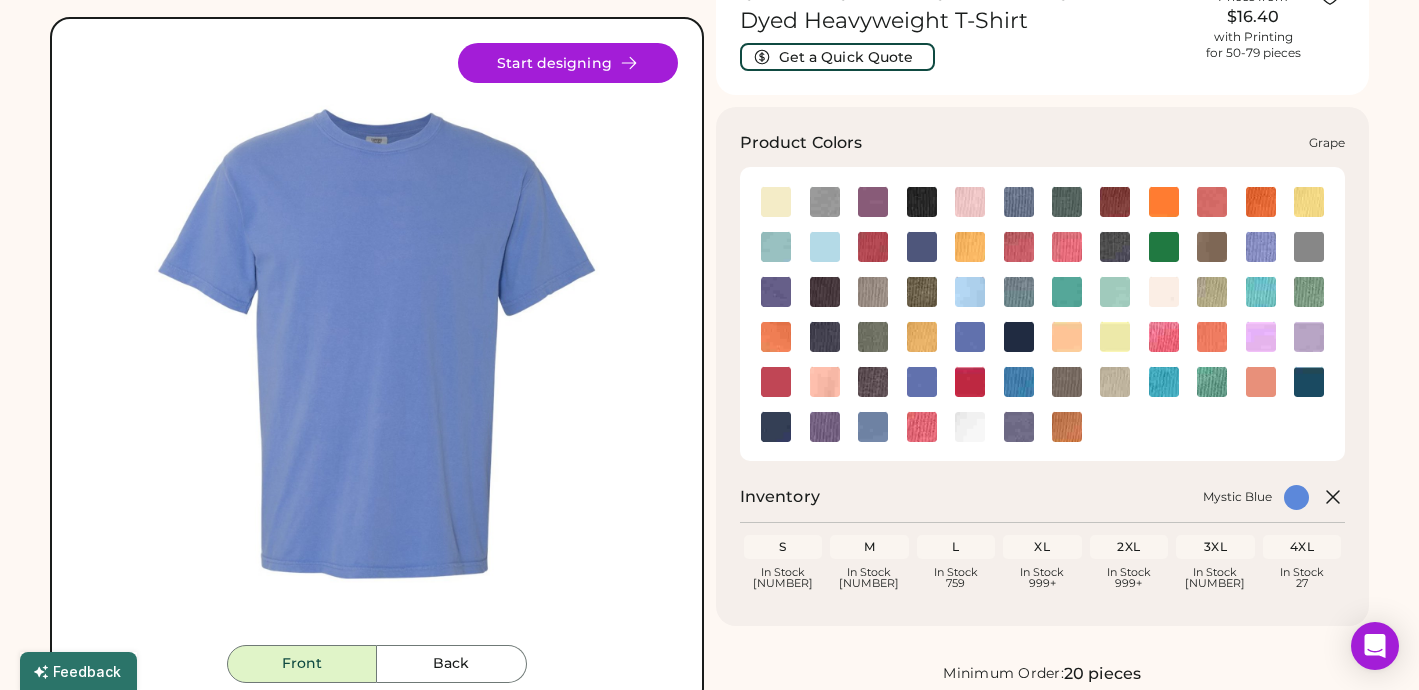 click 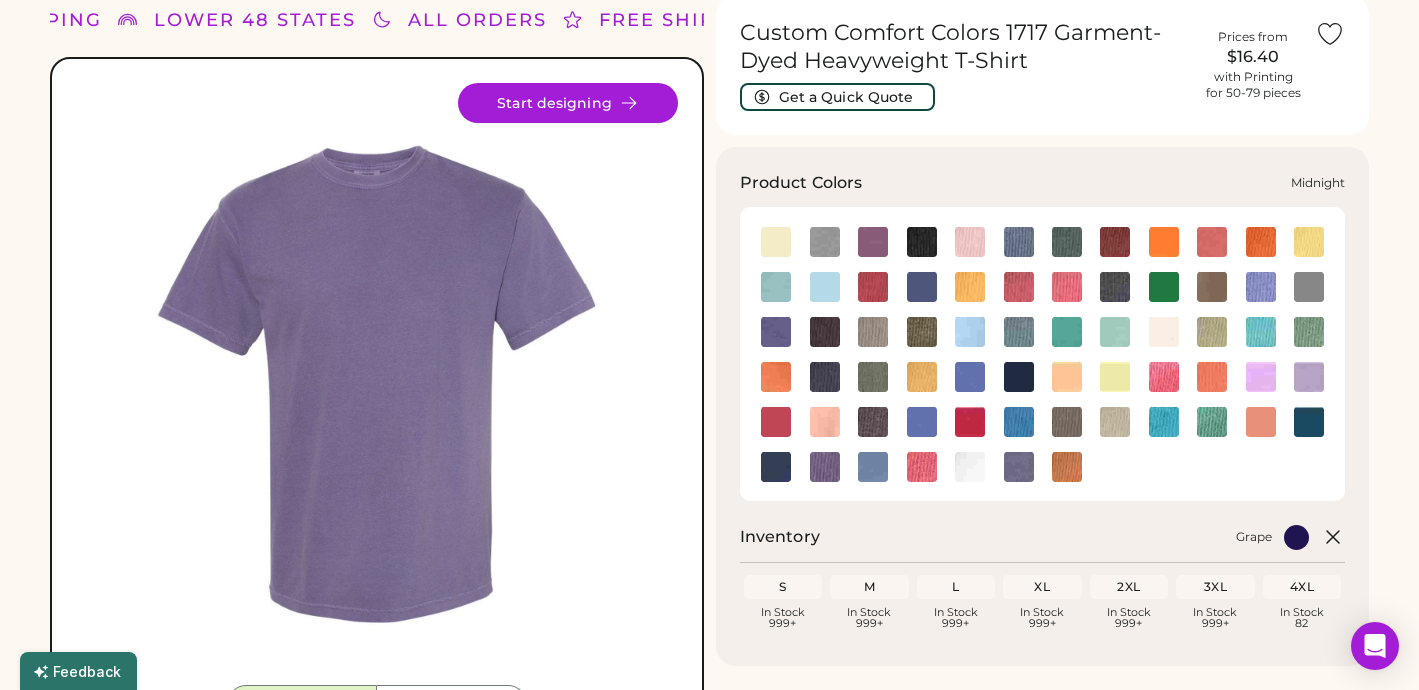 scroll, scrollTop: 51, scrollLeft: 0, axis: vertical 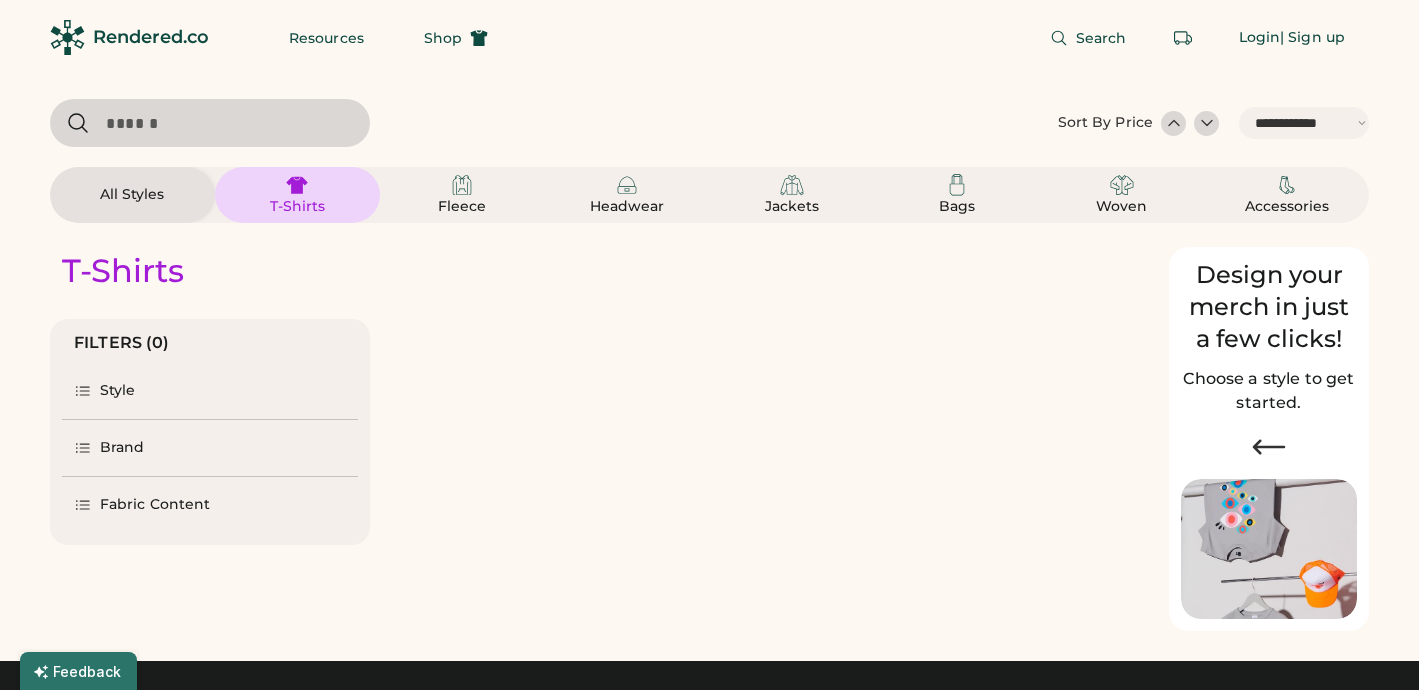 select on "*****" 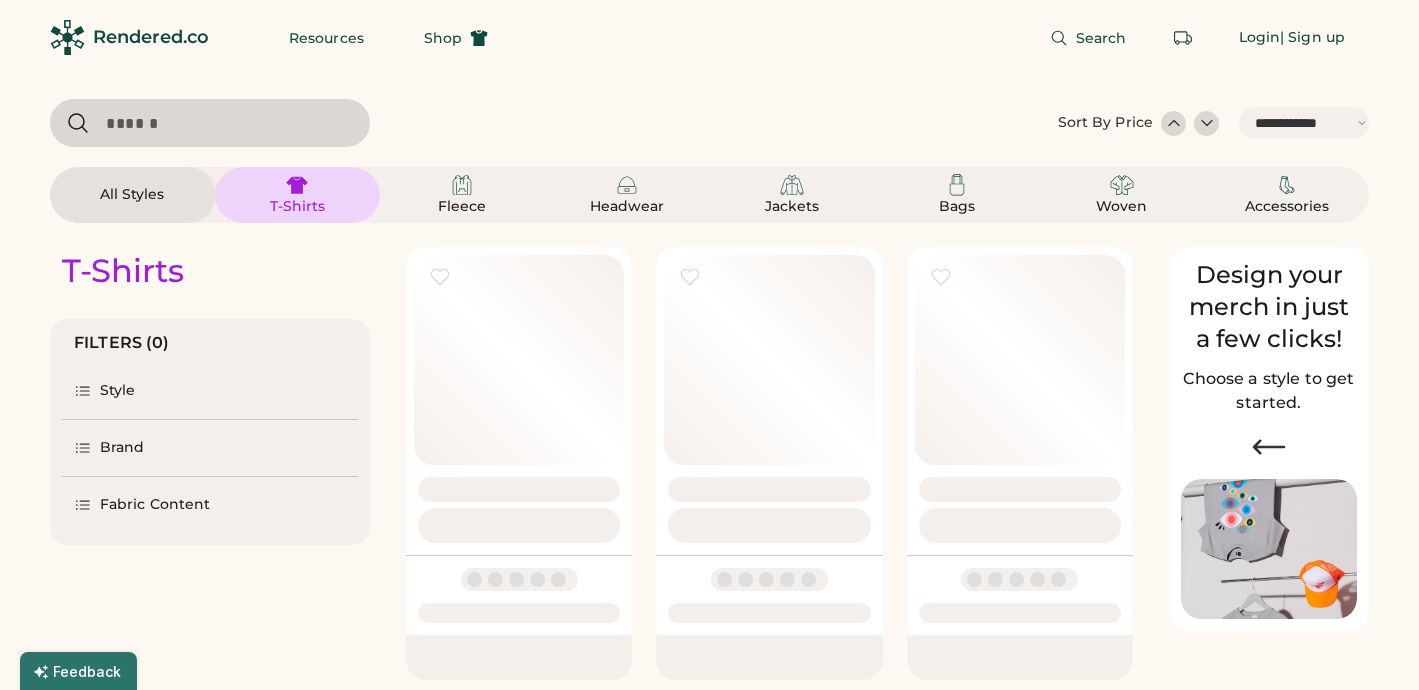 scroll, scrollTop: 0, scrollLeft: 0, axis: both 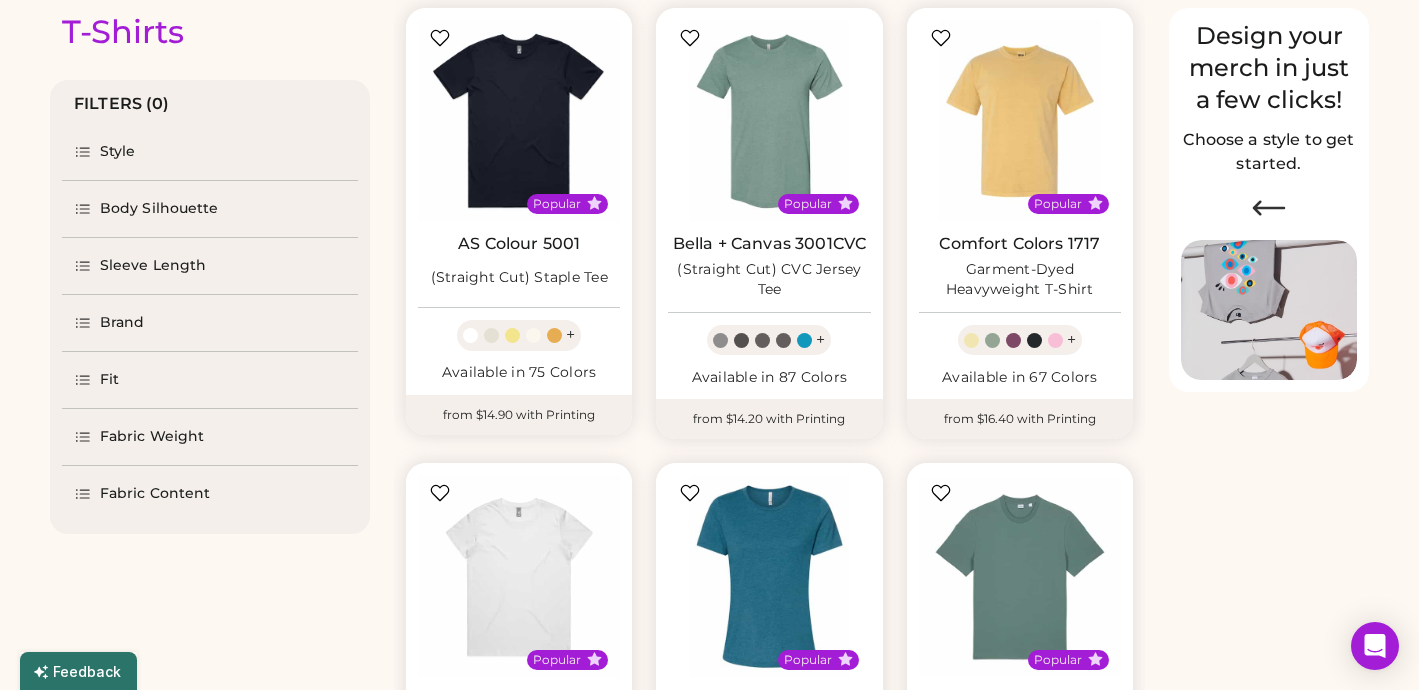 select on "*****" 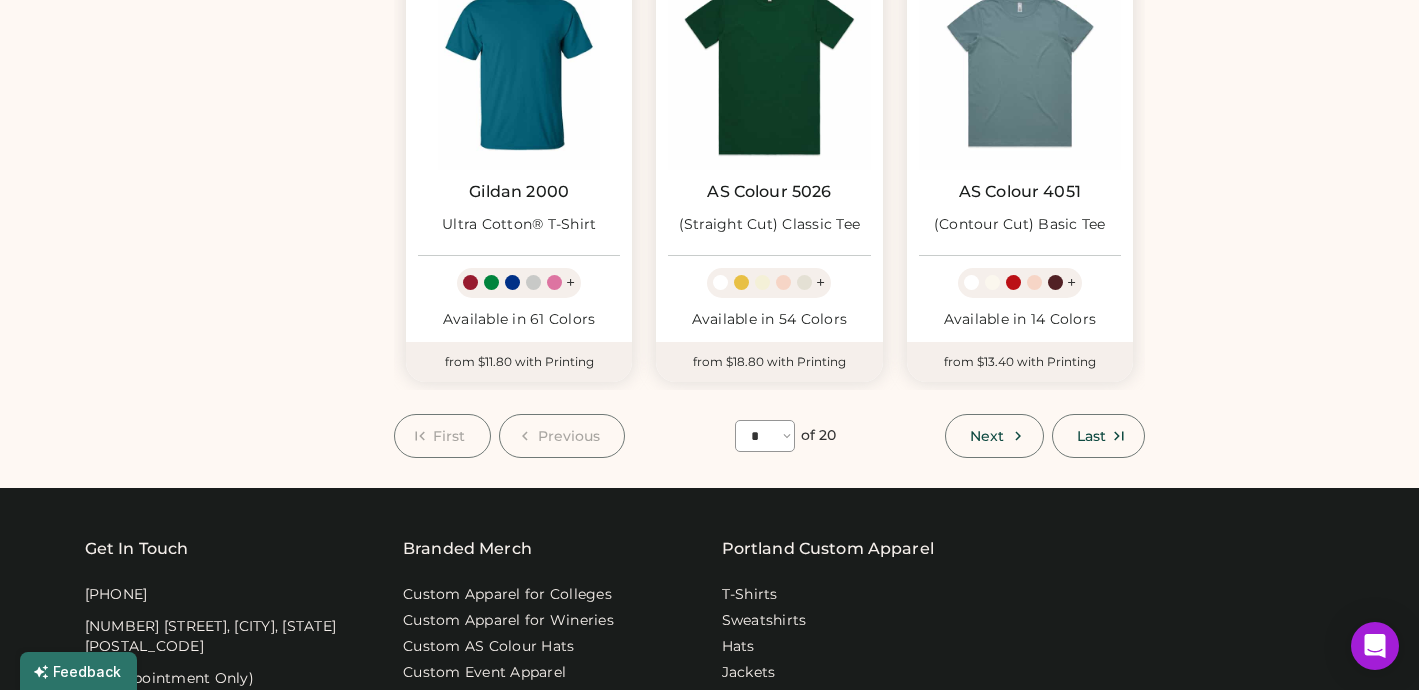 scroll, scrollTop: 1647, scrollLeft: 0, axis: vertical 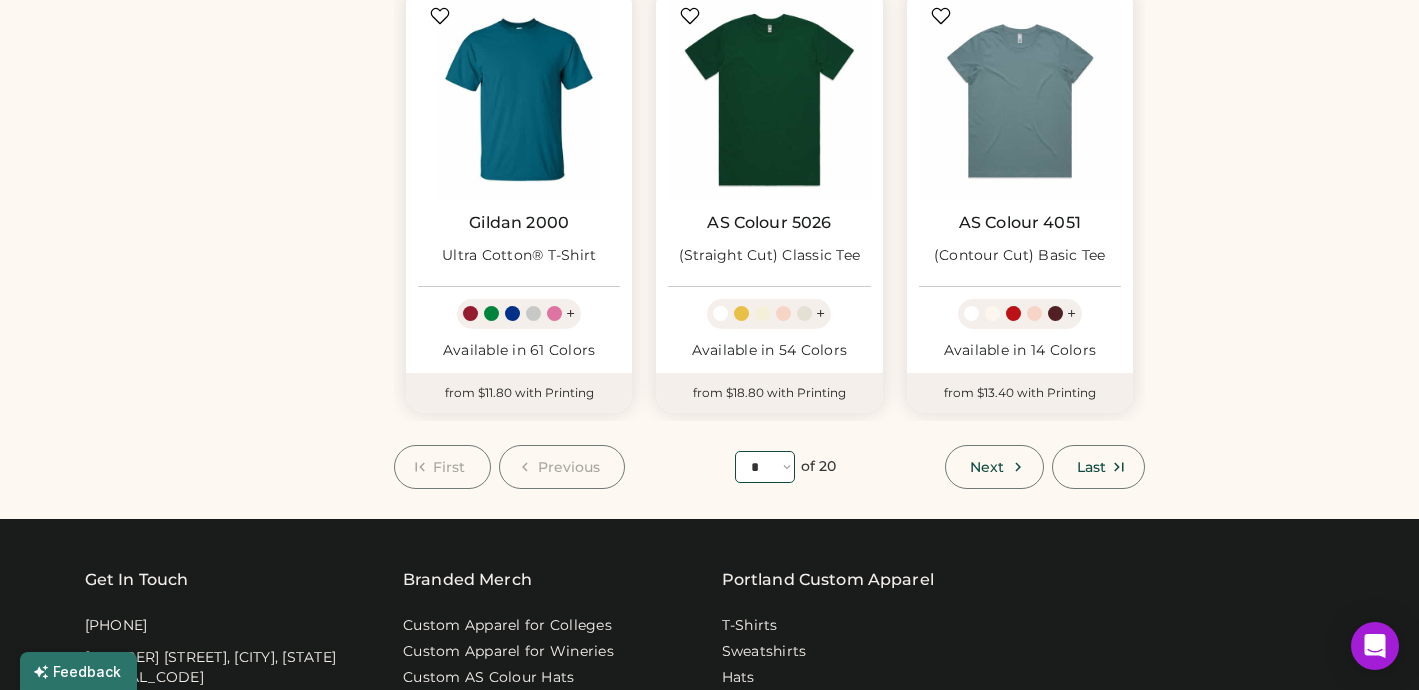 click on "**** [NAME] [LAST_NAME] [PHONE] [EMAIL] [ADDRESS] [CITY] [STATE] [POSTAL_CODE]" at bounding box center [765, 467] 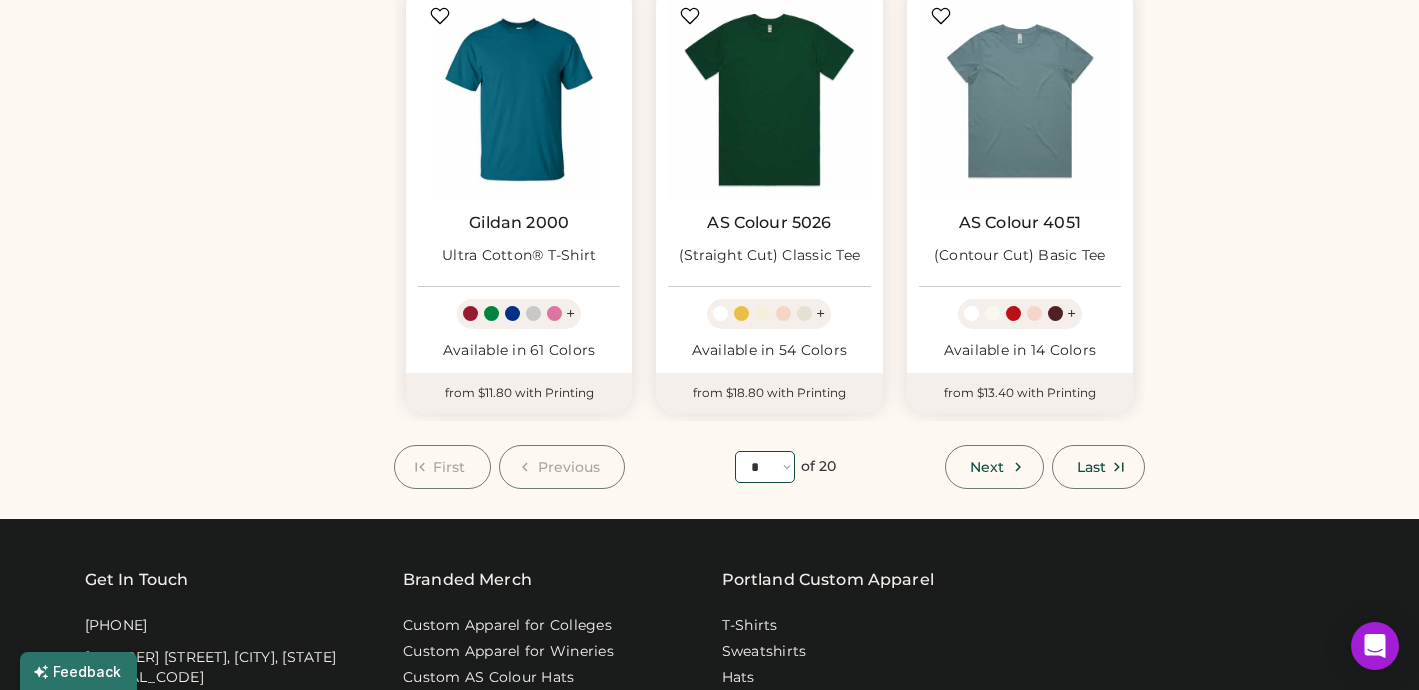 select on "*" 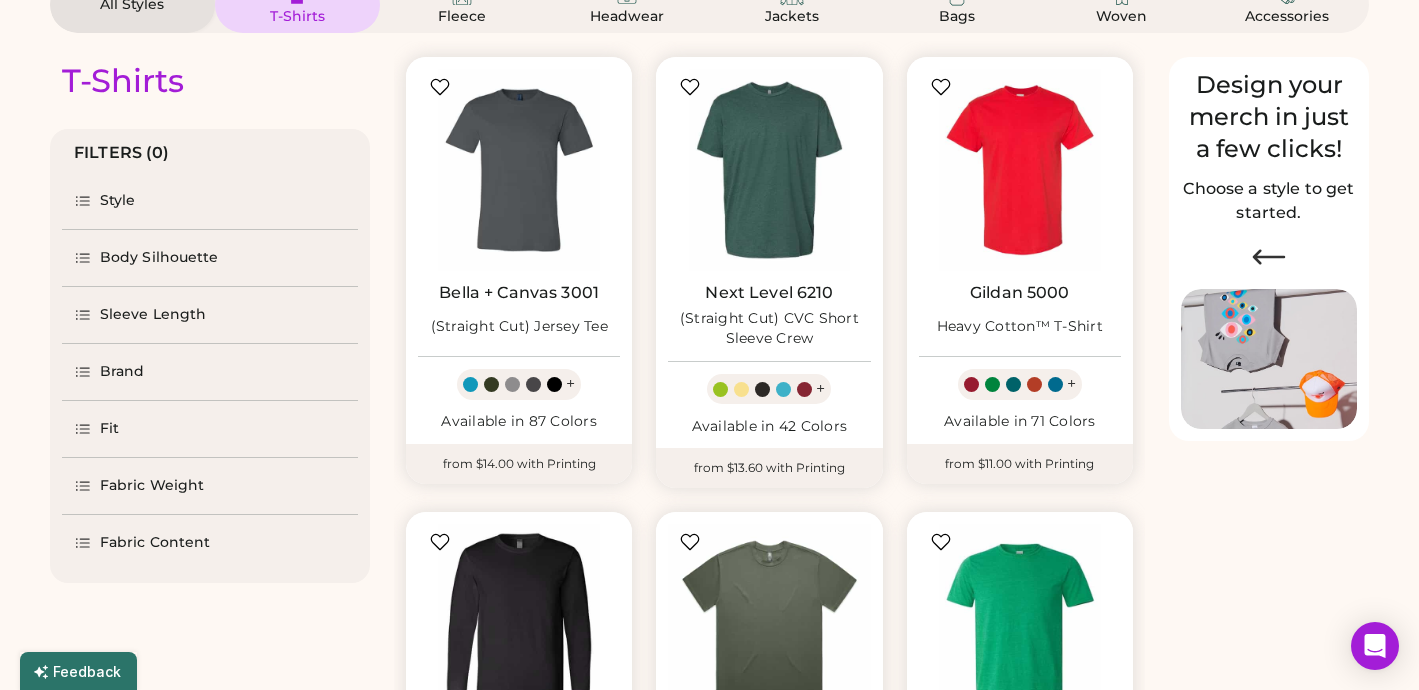 scroll, scrollTop: 0, scrollLeft: 0, axis: both 